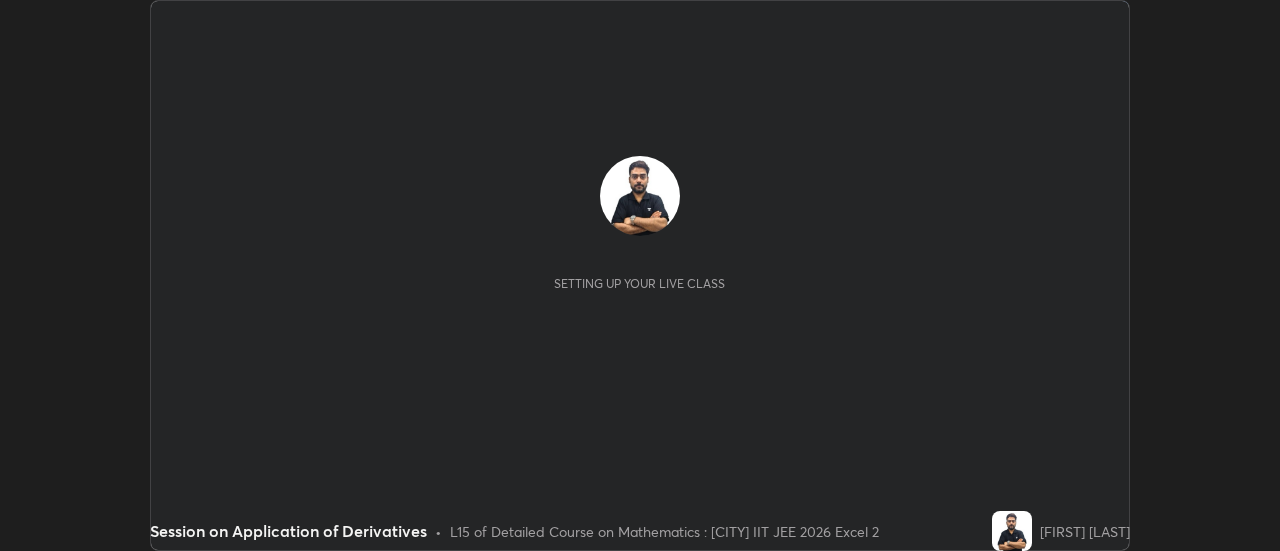 scroll, scrollTop: 0, scrollLeft: 0, axis: both 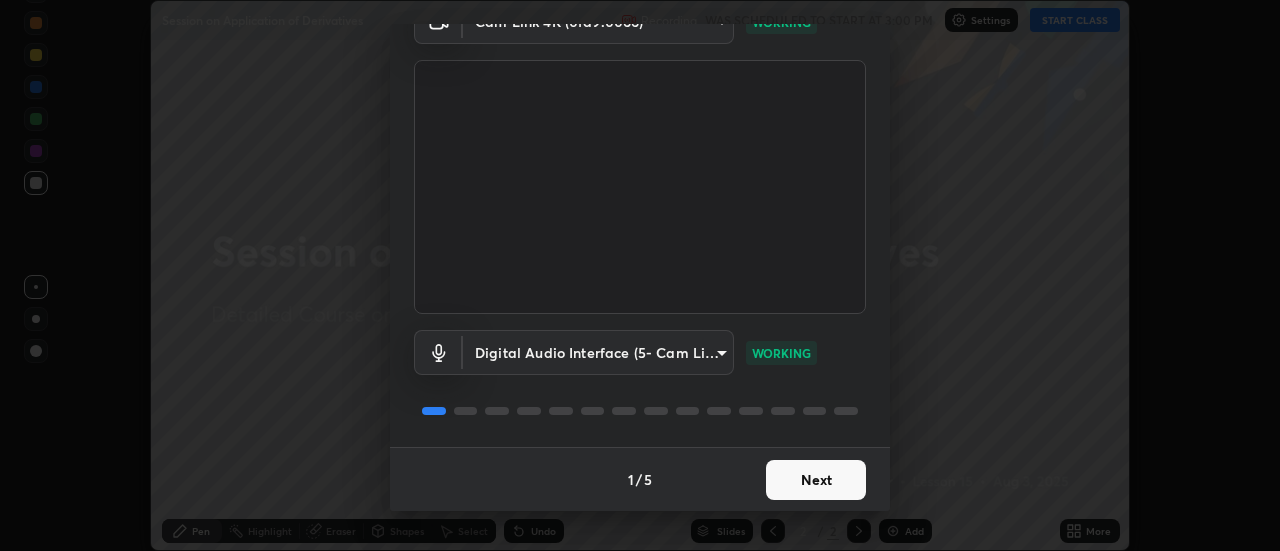 click on "Next" at bounding box center (816, 480) 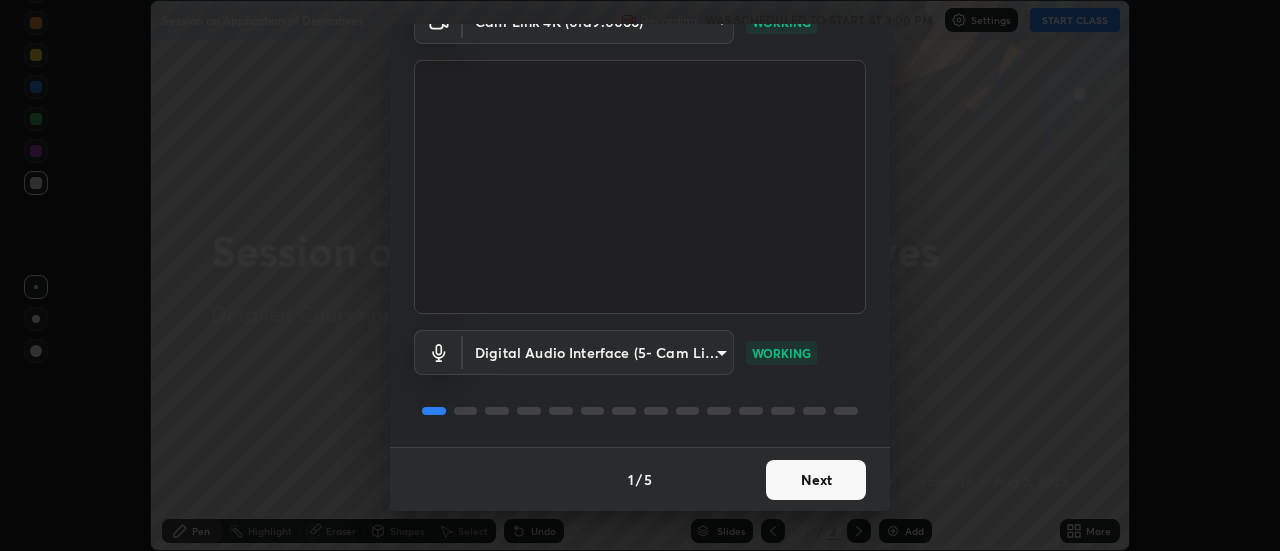 scroll, scrollTop: 0, scrollLeft: 0, axis: both 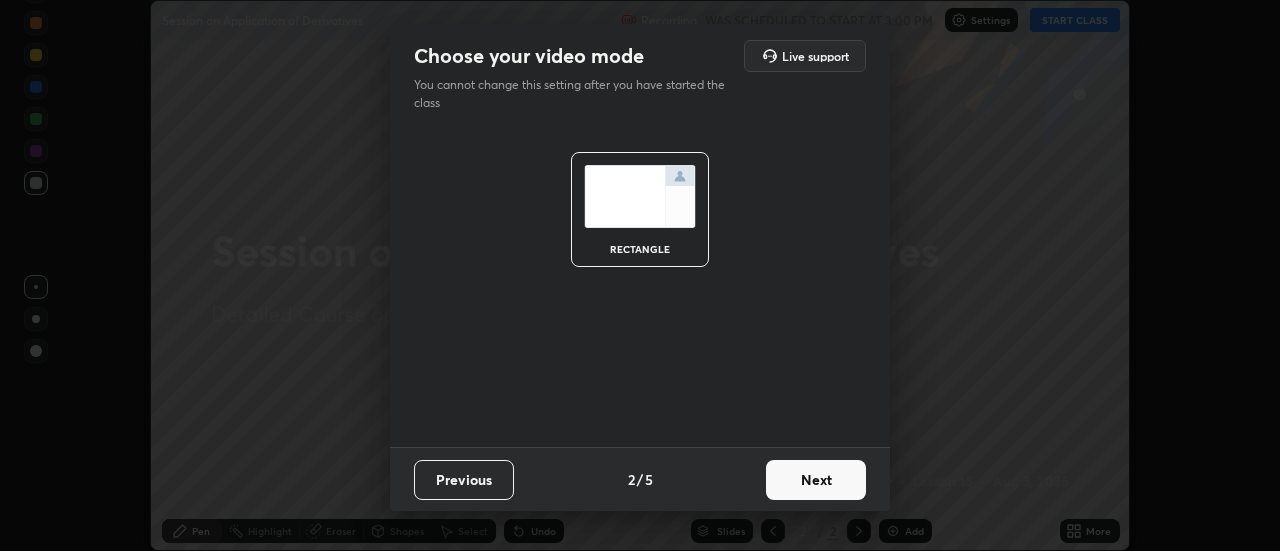 click on "Next" at bounding box center [816, 480] 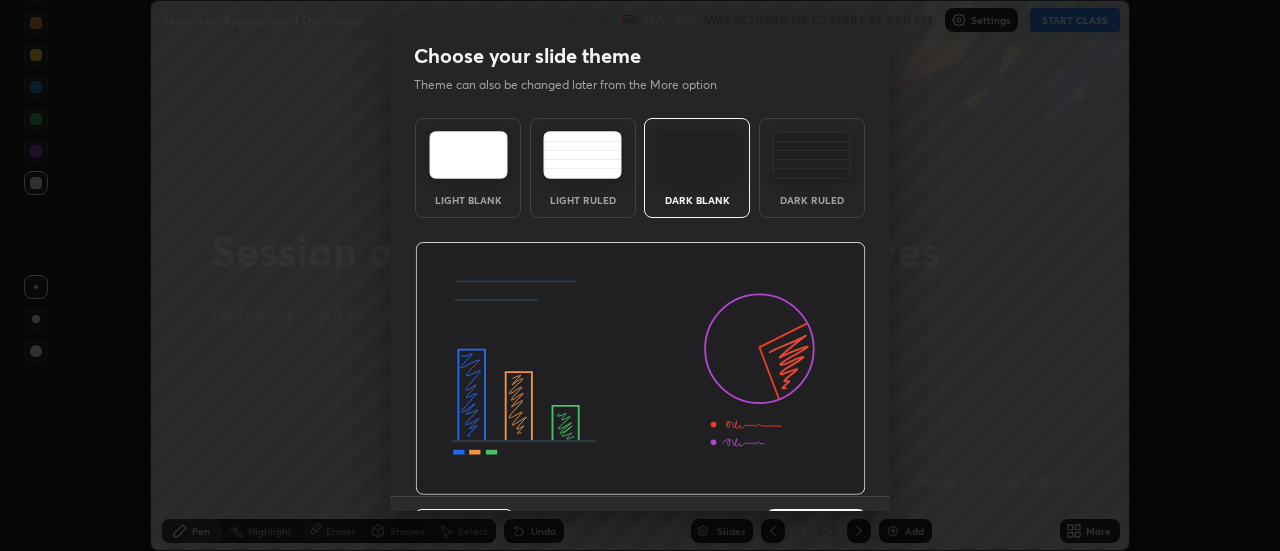 scroll, scrollTop: 49, scrollLeft: 0, axis: vertical 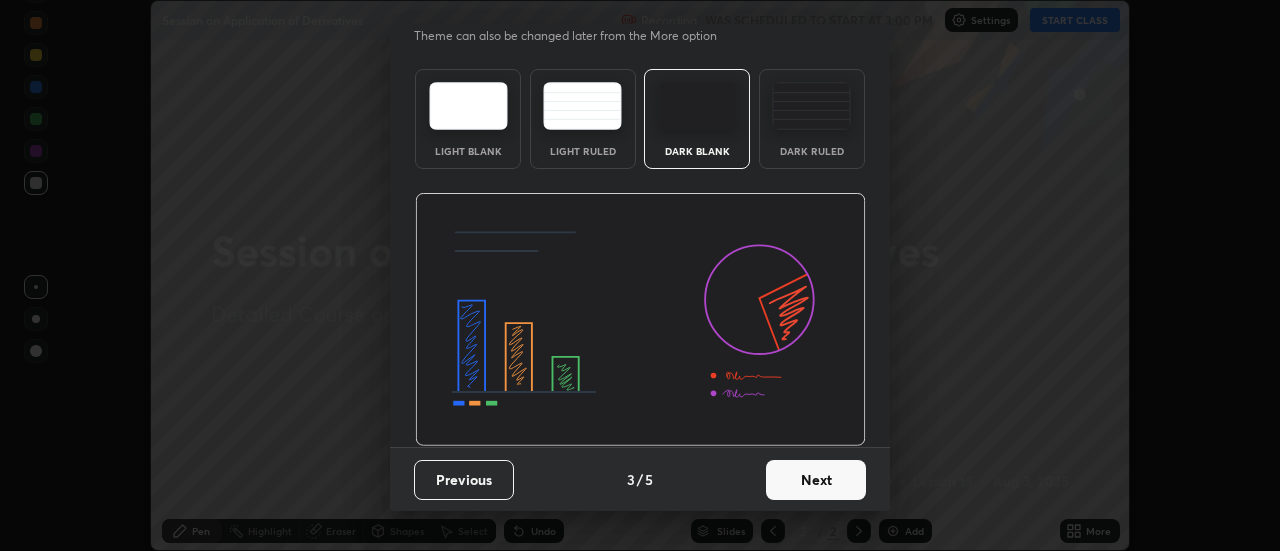 click on "Next" at bounding box center [816, 480] 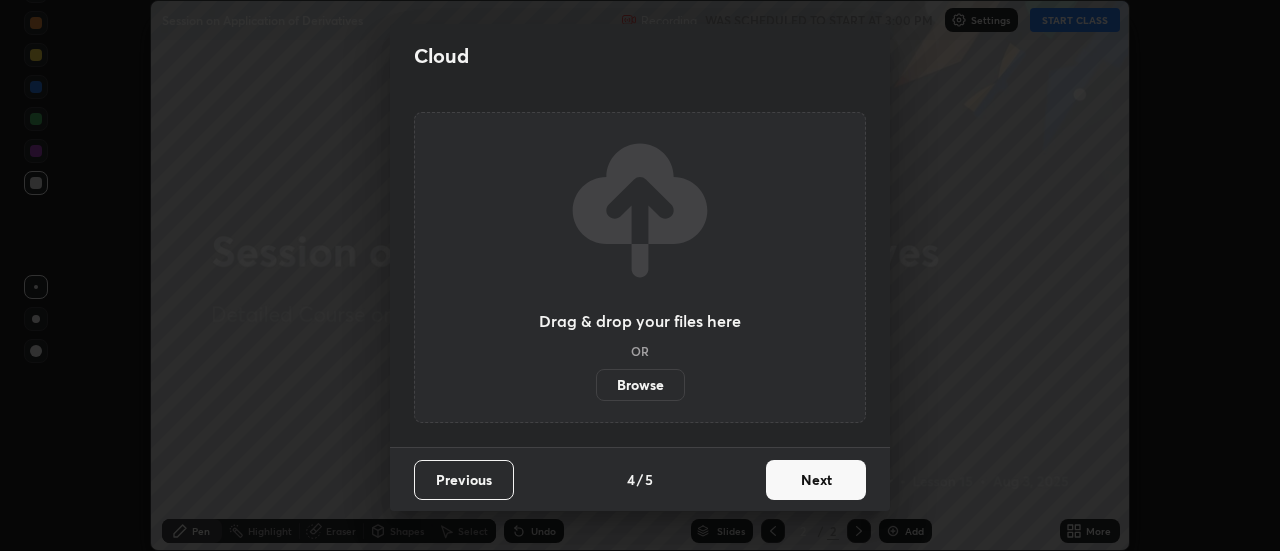 scroll, scrollTop: 0, scrollLeft: 0, axis: both 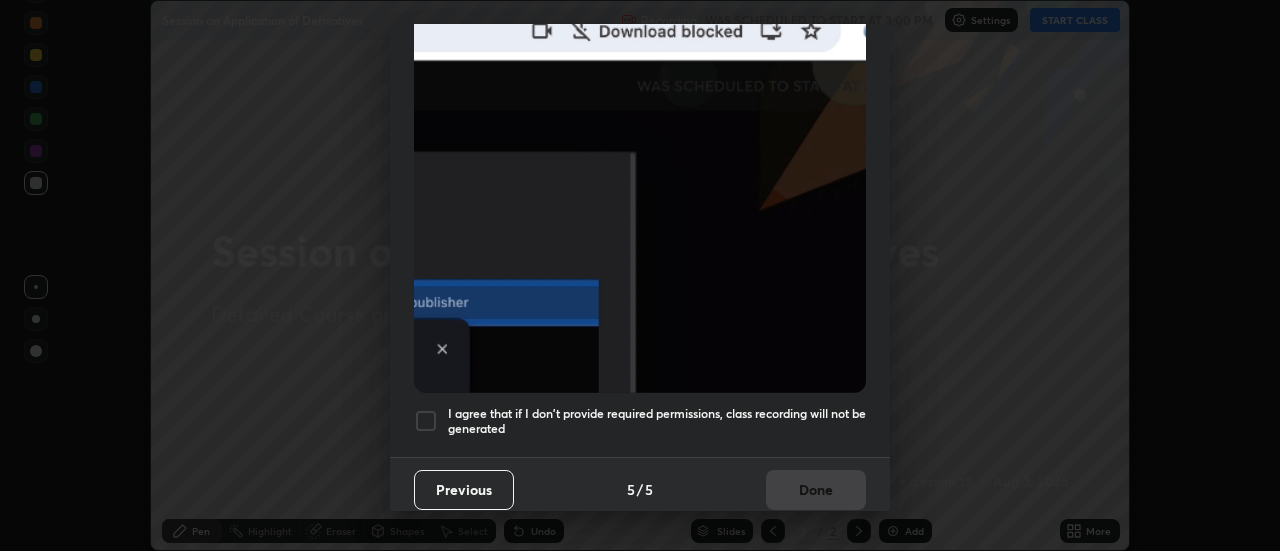 click at bounding box center [426, 421] 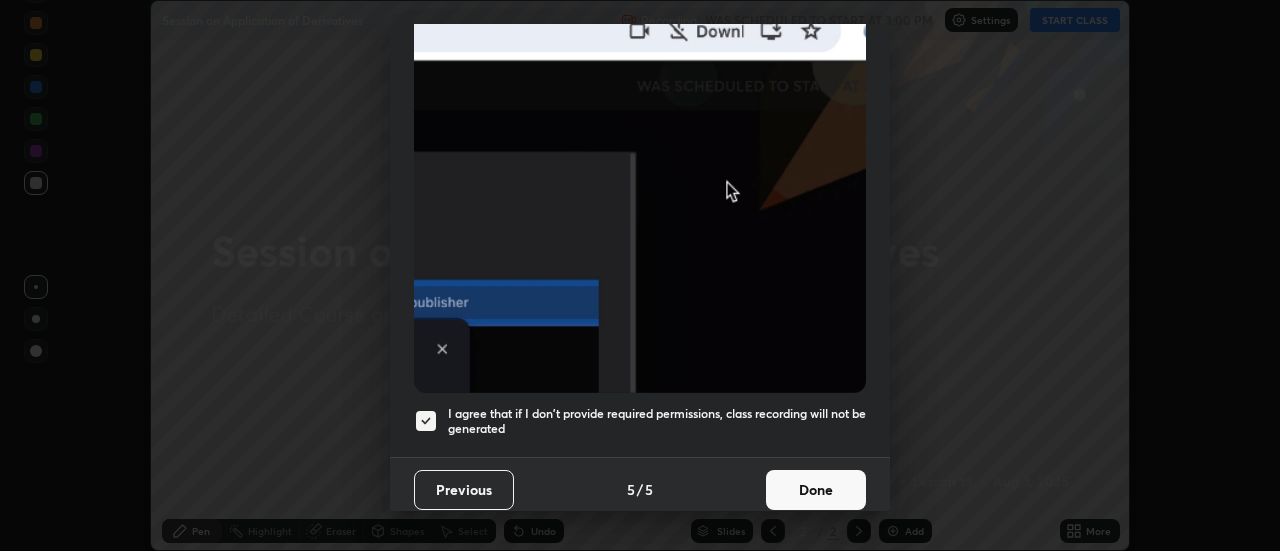 click on "Done" at bounding box center (816, 490) 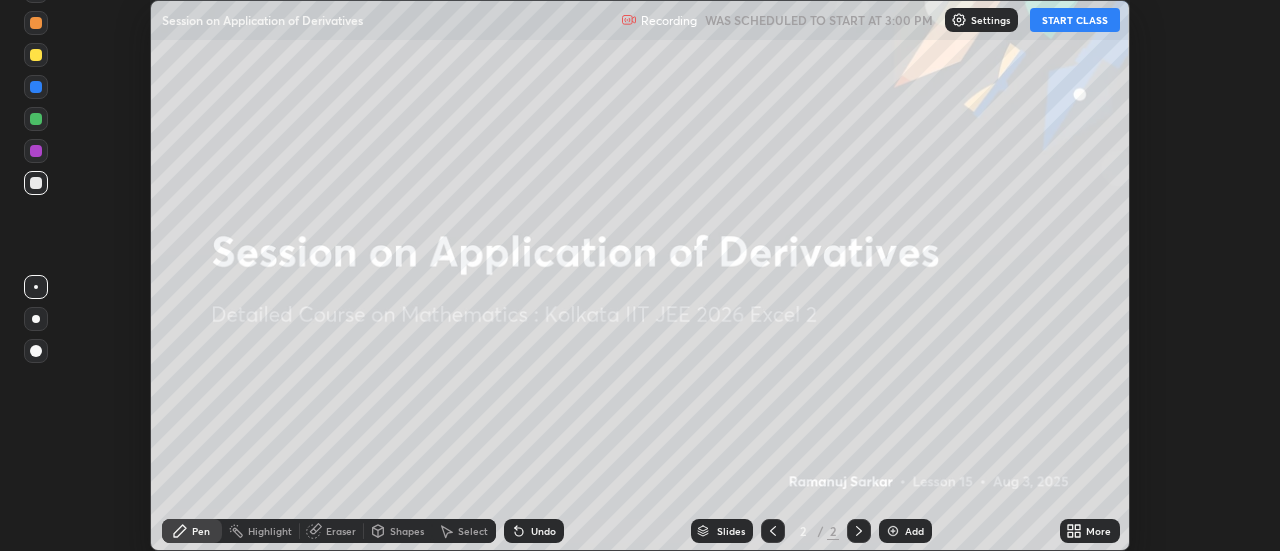 click on "START CLASS" at bounding box center [1075, 20] 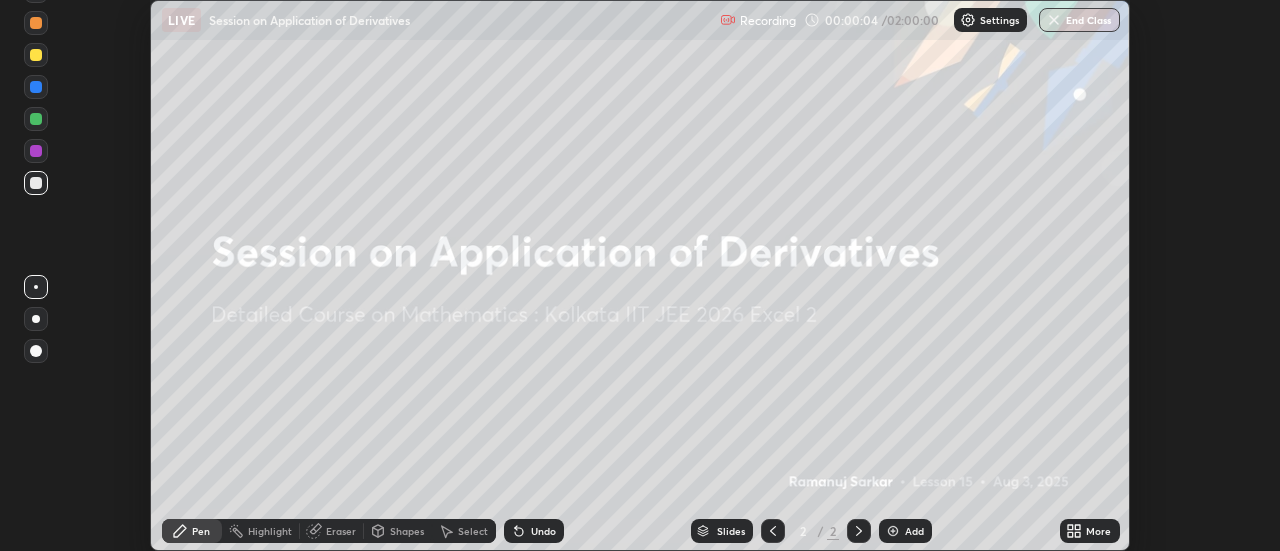 click 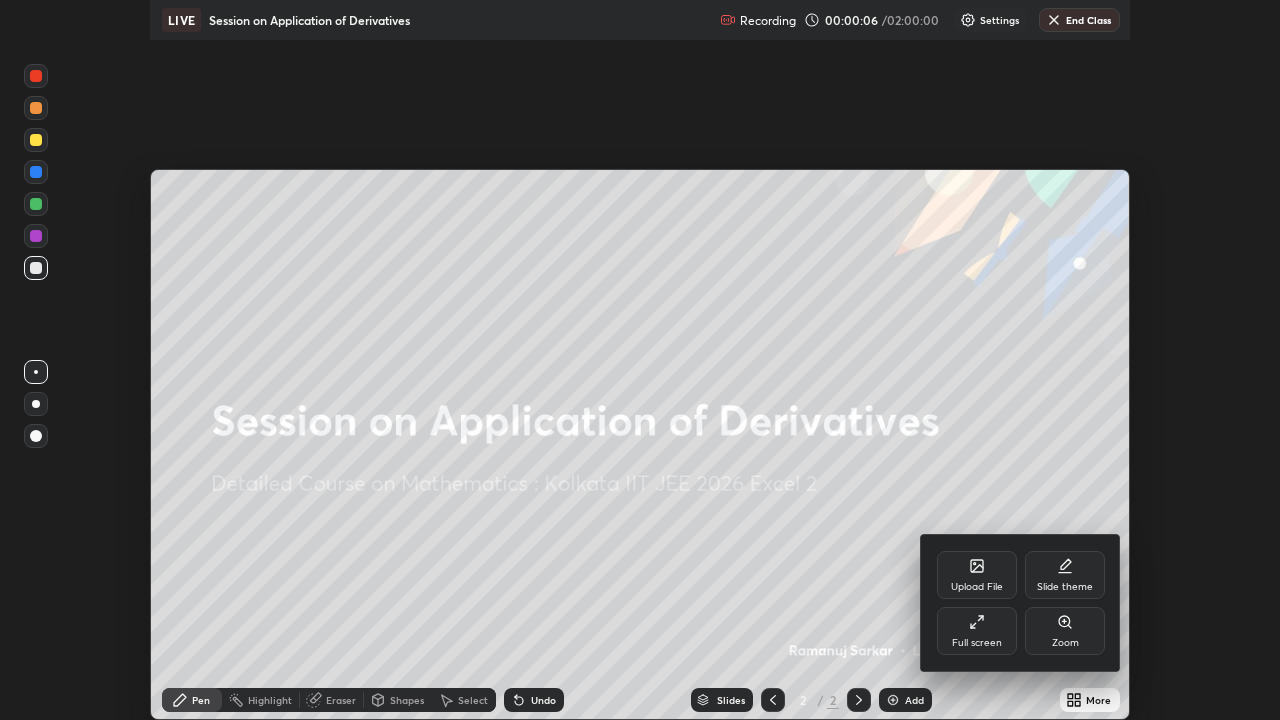 scroll, scrollTop: 99280, scrollLeft: 98720, axis: both 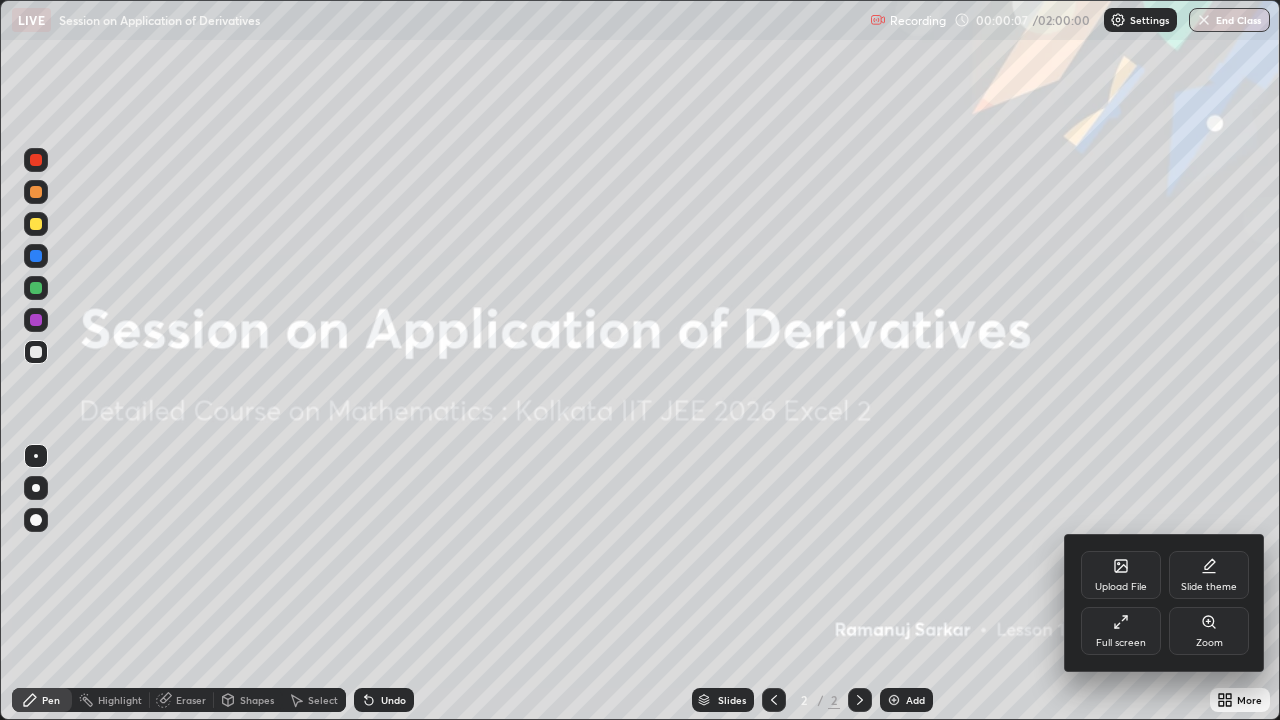 click on "Full screen" at bounding box center [1121, 631] 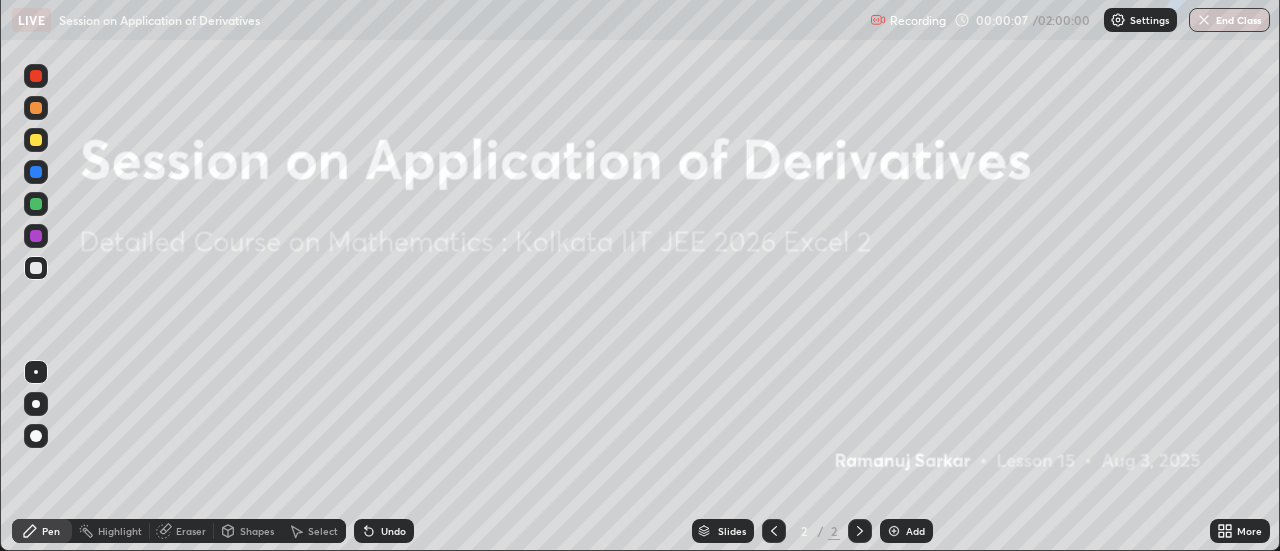 scroll, scrollTop: 551, scrollLeft: 1280, axis: both 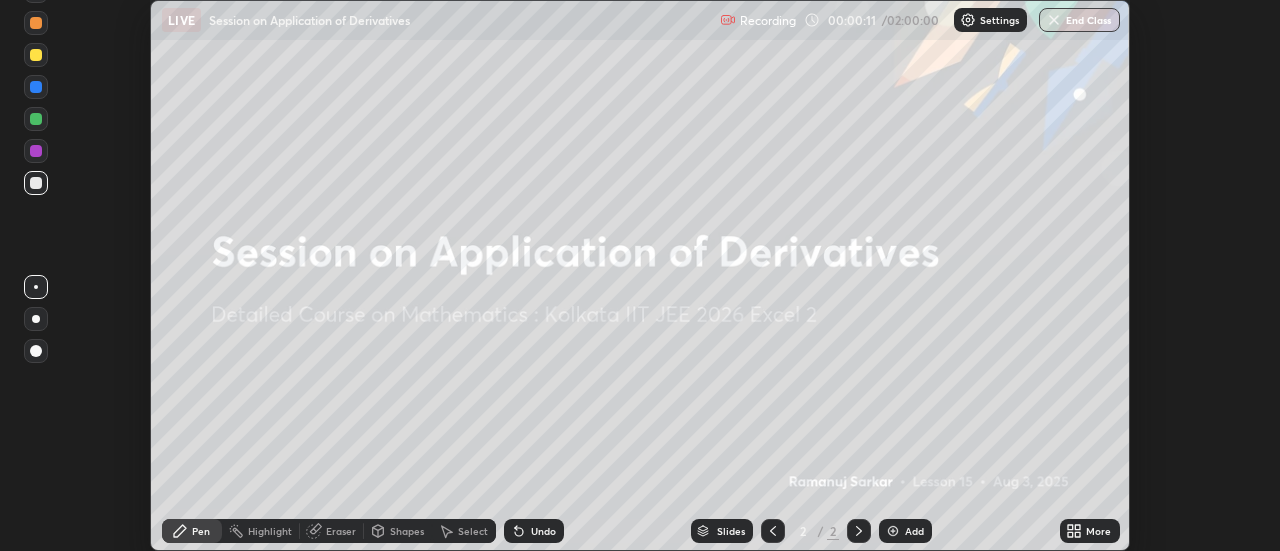 click on "More" at bounding box center [1090, 531] 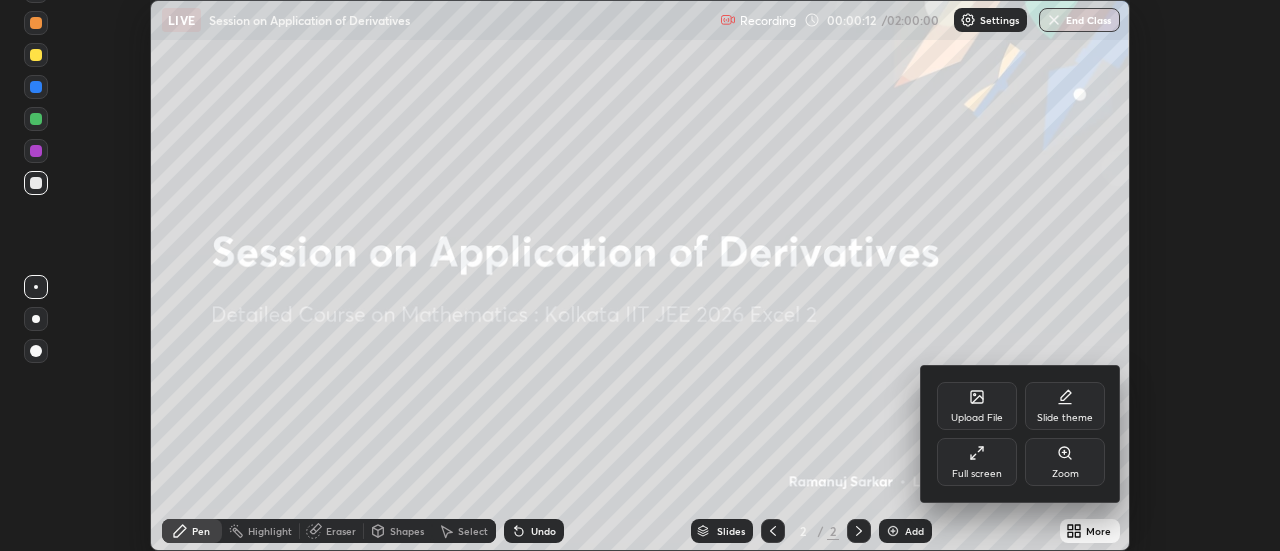 click on "Full screen" at bounding box center [977, 462] 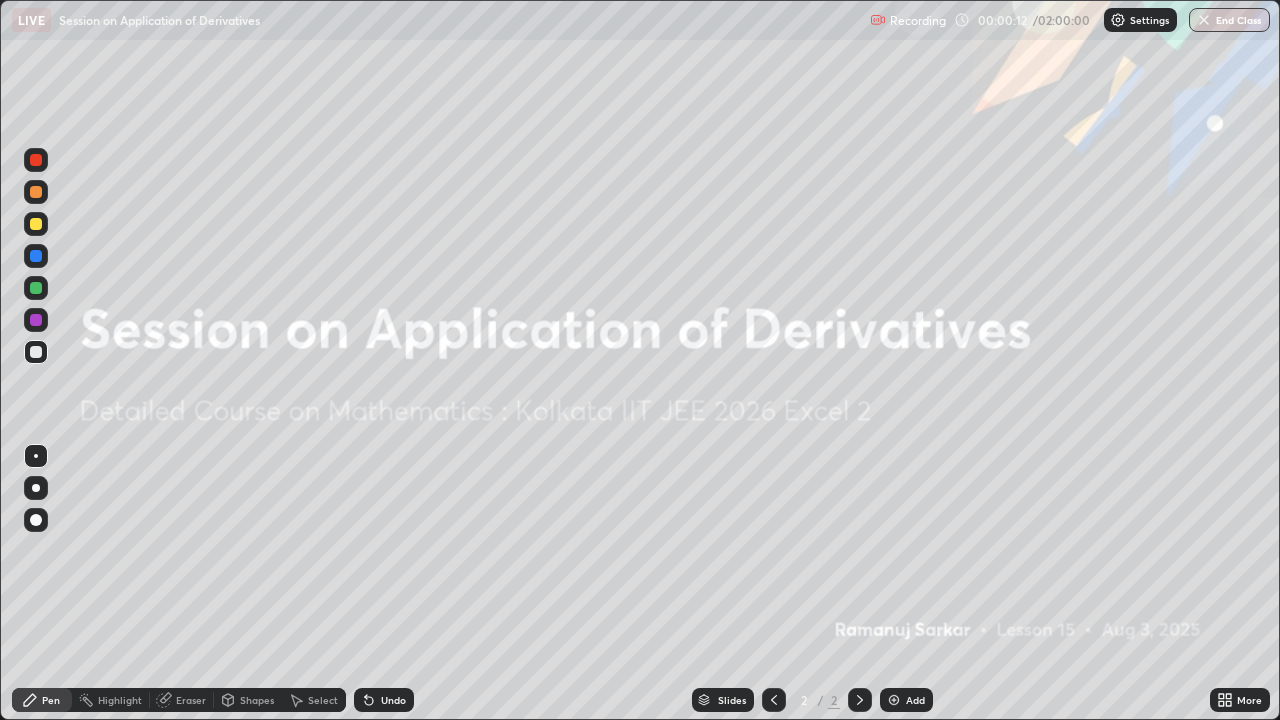 scroll, scrollTop: 99280, scrollLeft: 98720, axis: both 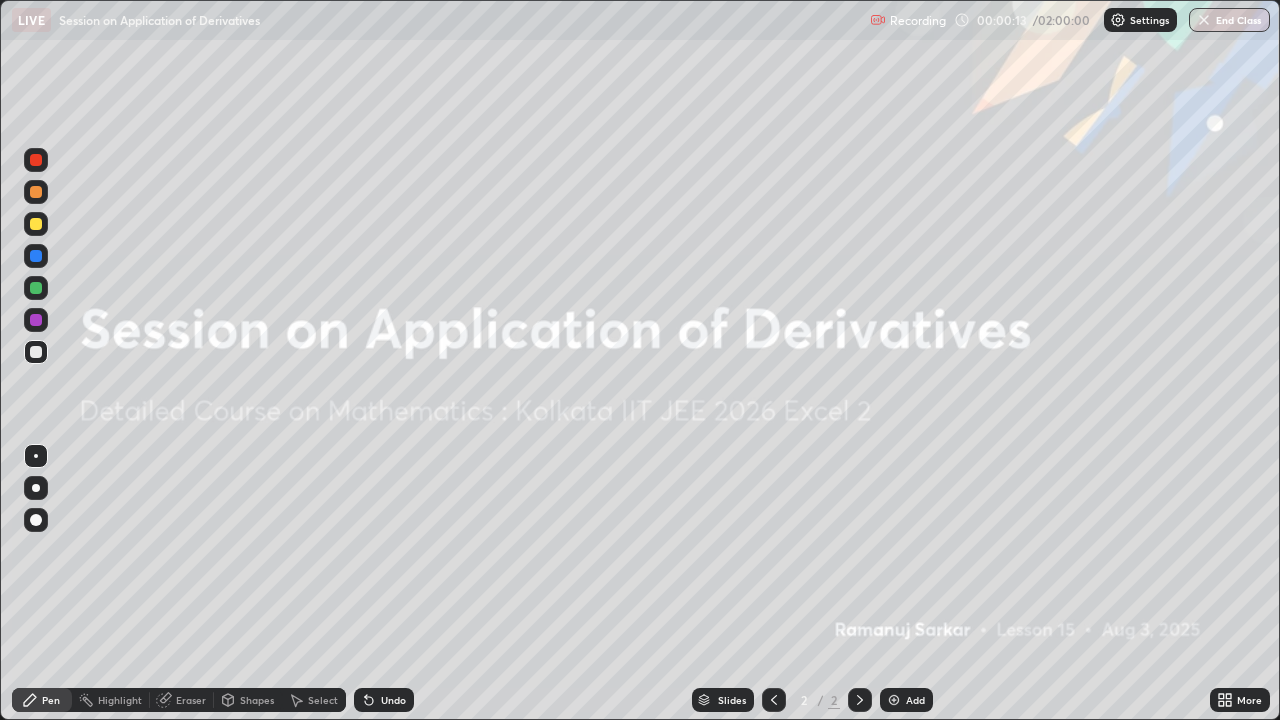 click at bounding box center [894, 700] 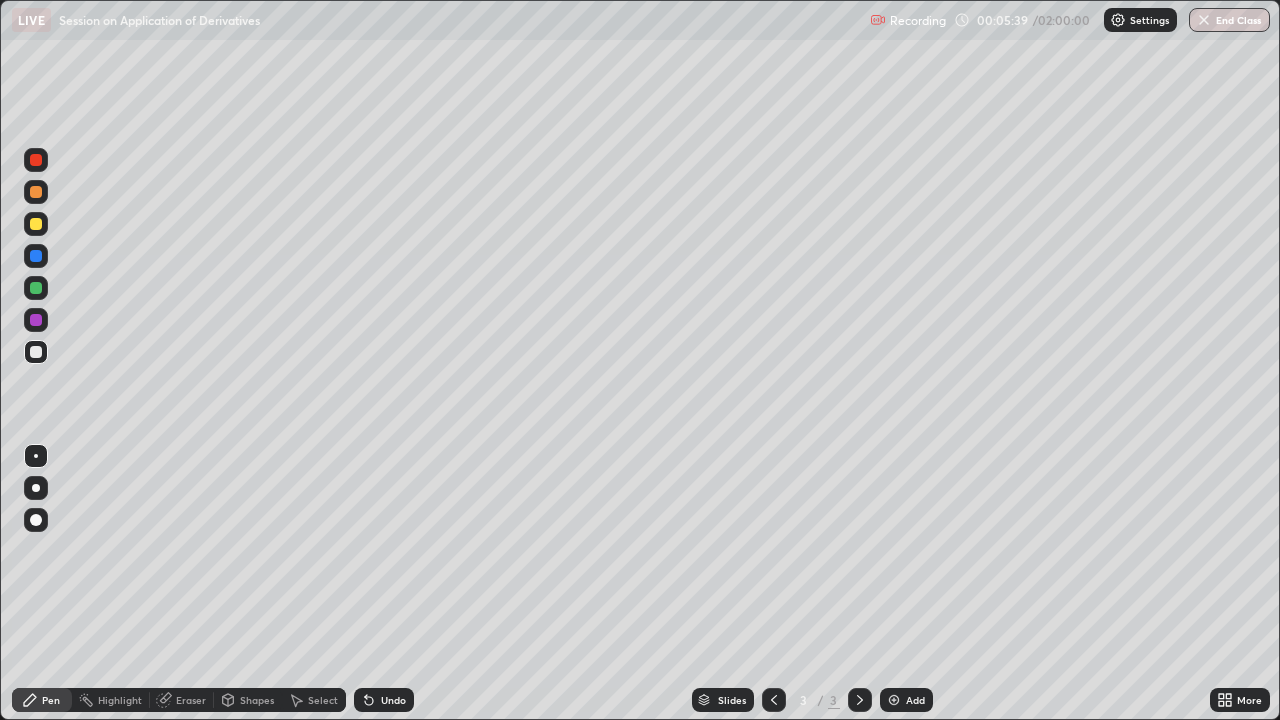 click on "Undo" at bounding box center [384, 700] 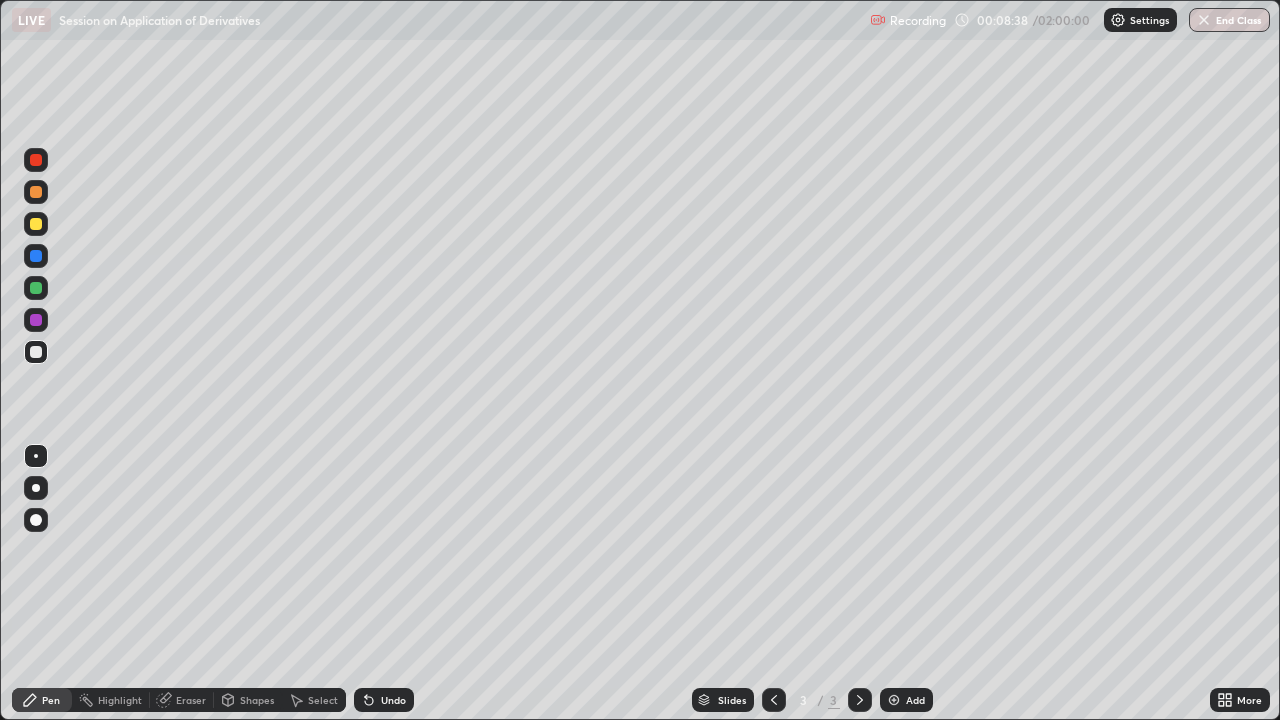 click 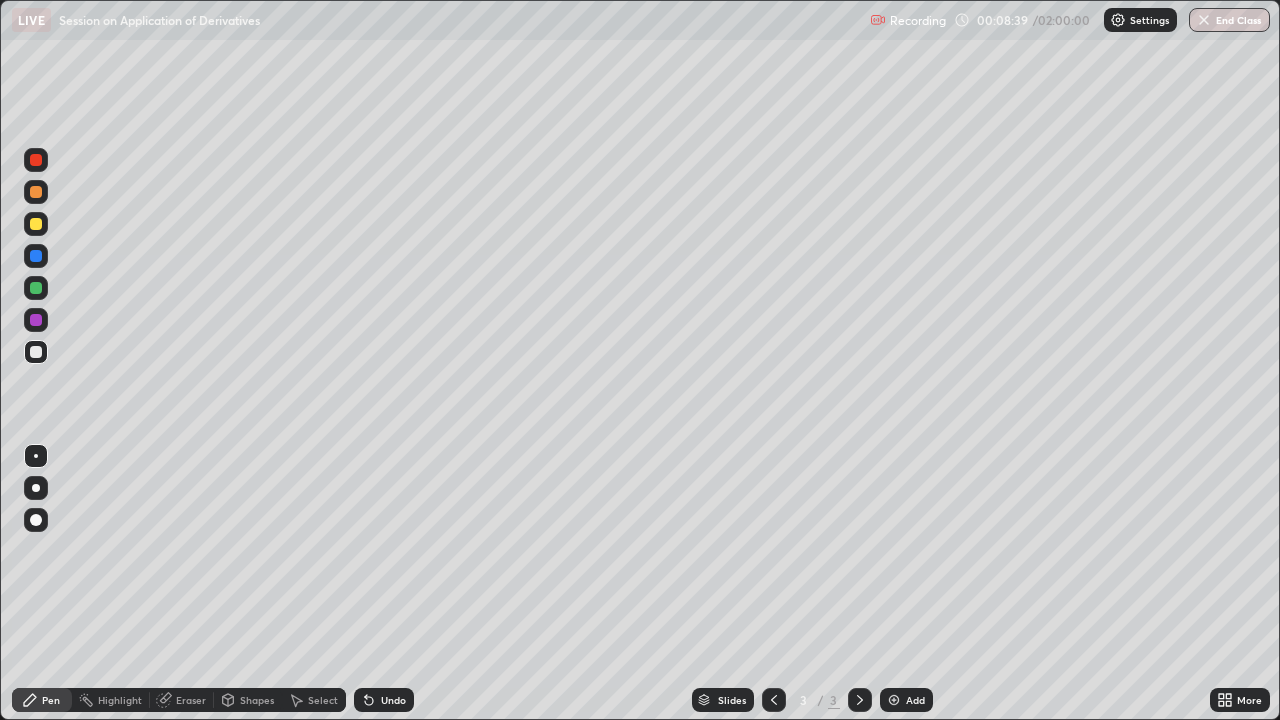 click at bounding box center (894, 700) 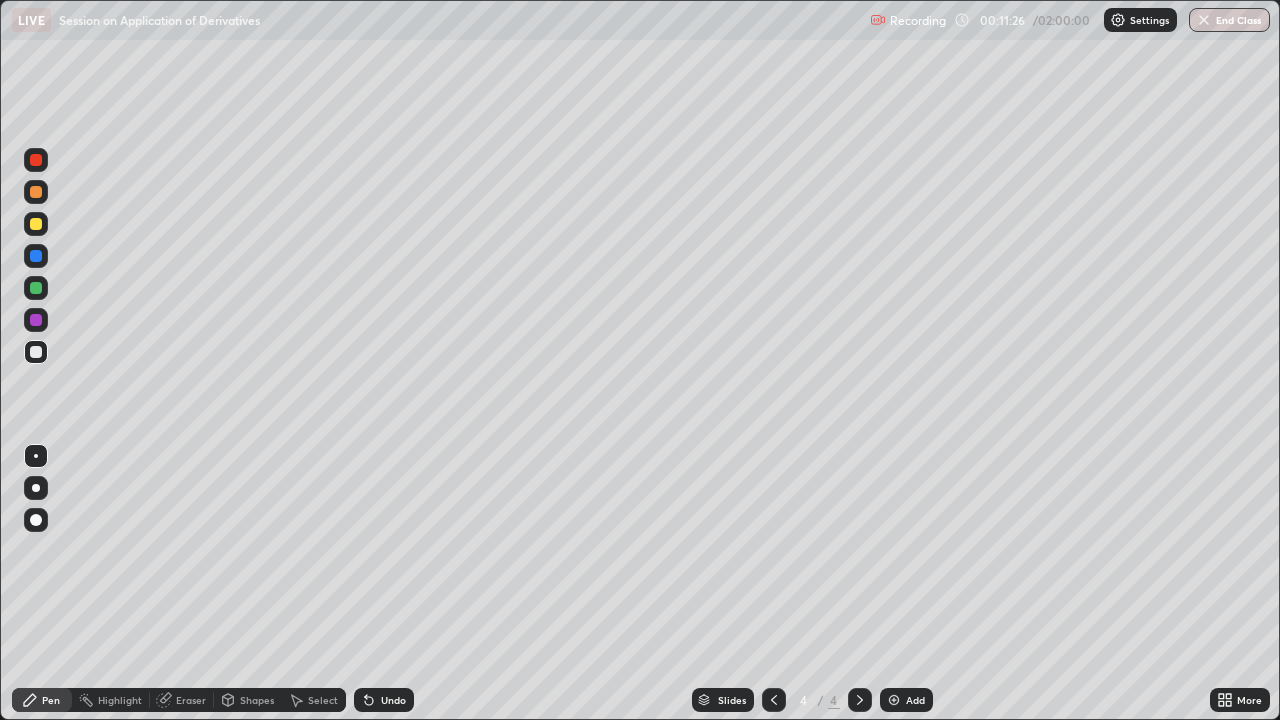 click at bounding box center (36, 288) 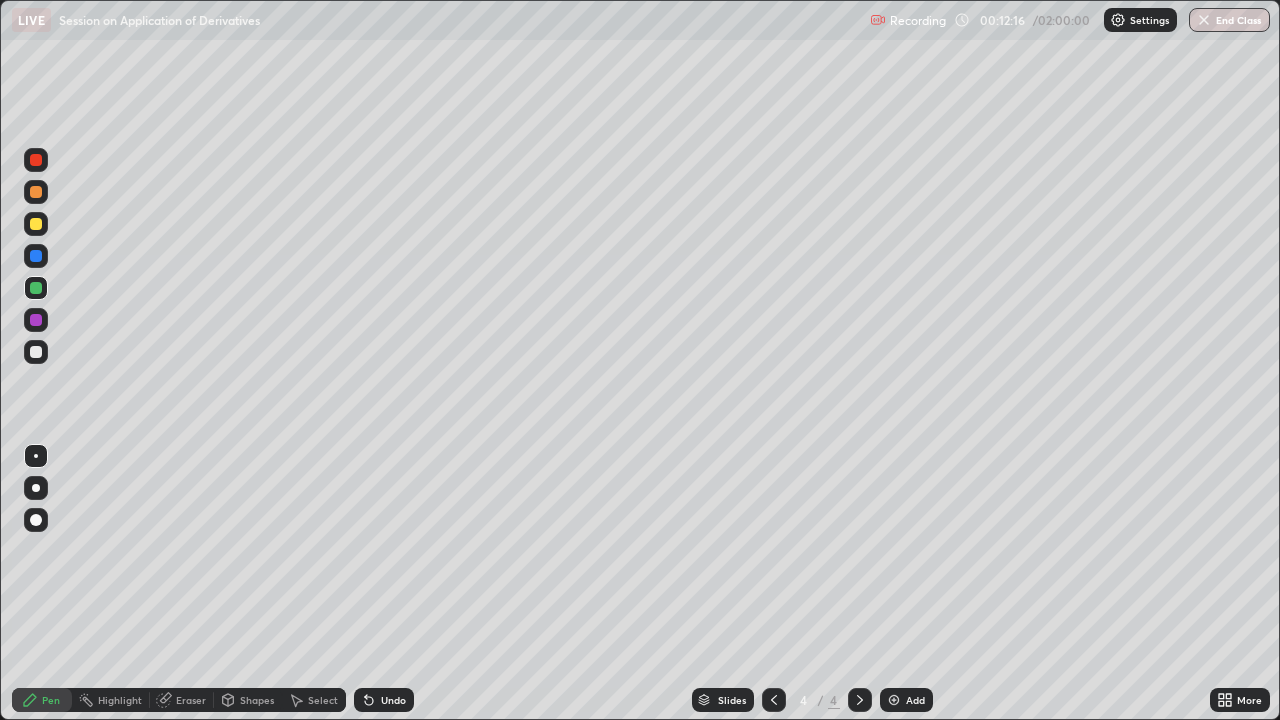 click at bounding box center [774, 700] 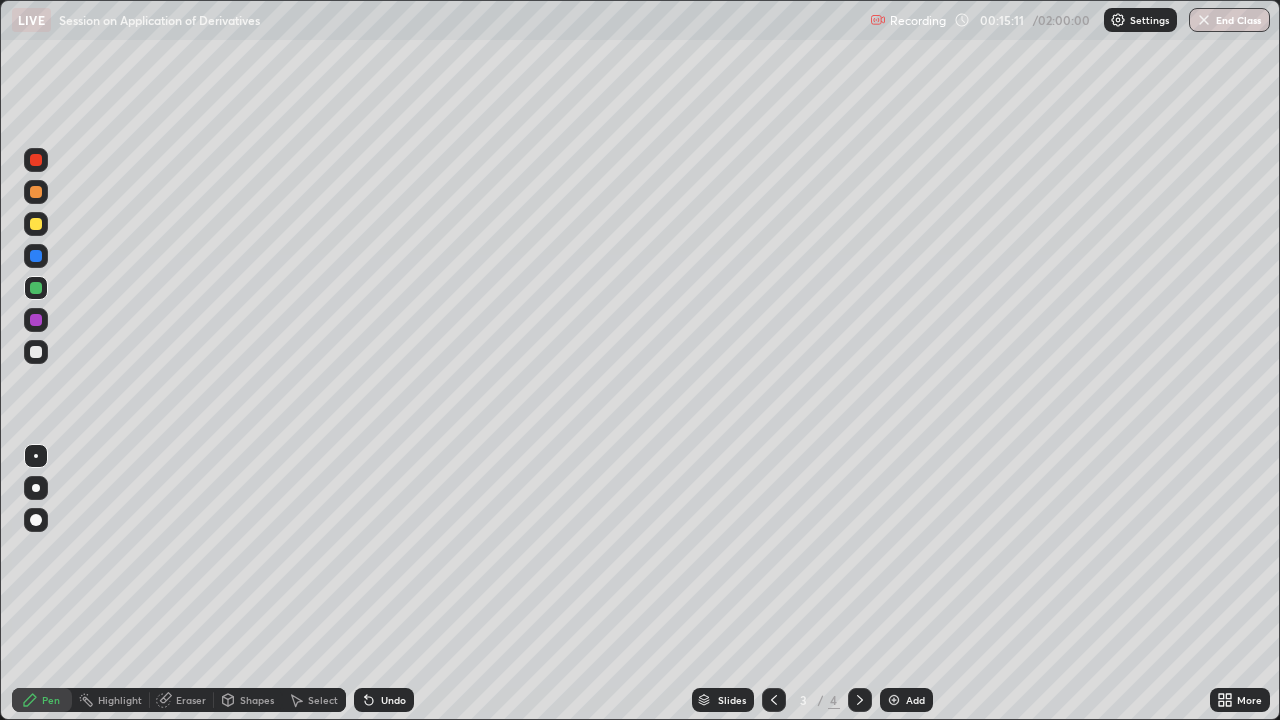 click at bounding box center [860, 700] 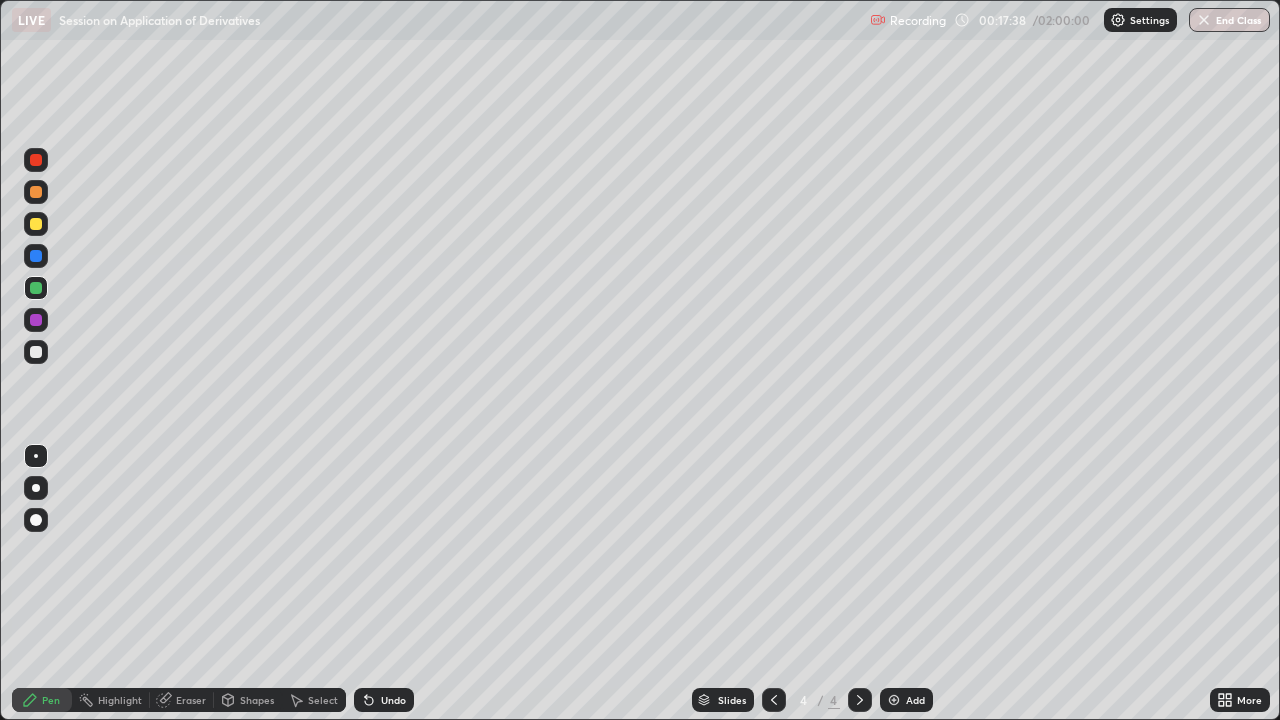 click on "Undo" at bounding box center (393, 700) 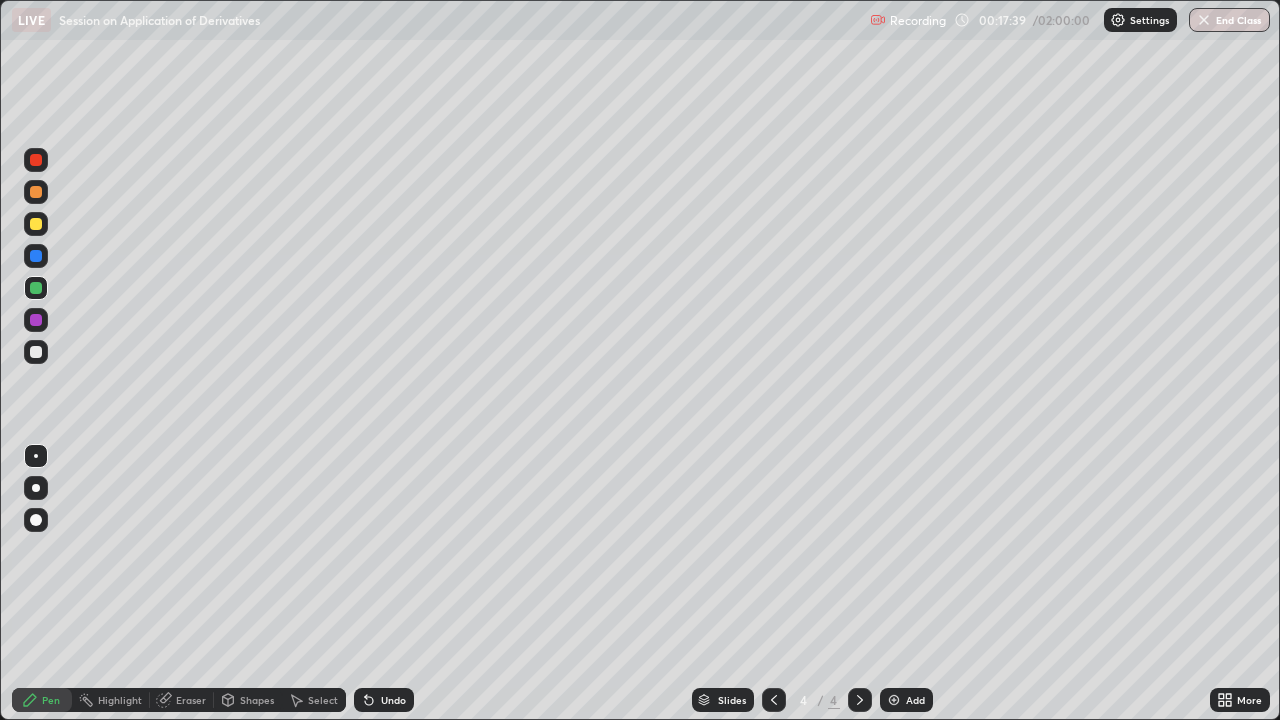 click on "Undo" at bounding box center [393, 700] 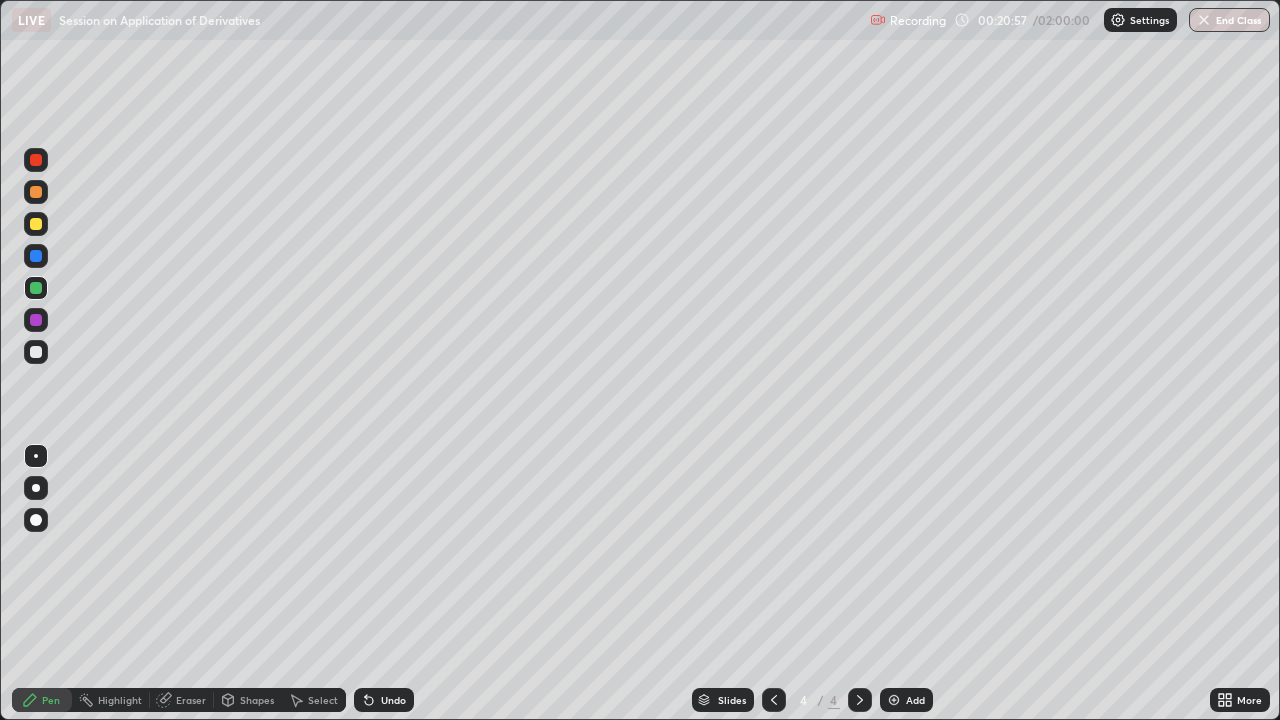 click at bounding box center [894, 700] 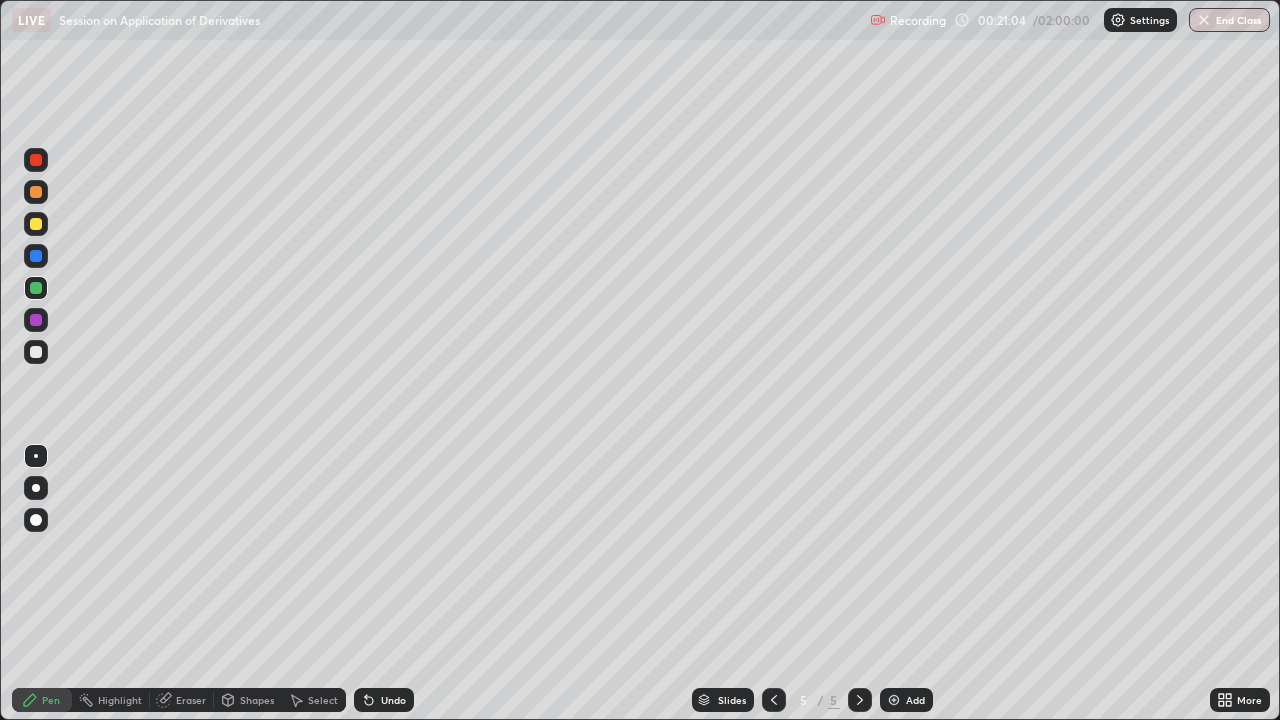 click on "Undo" at bounding box center (393, 700) 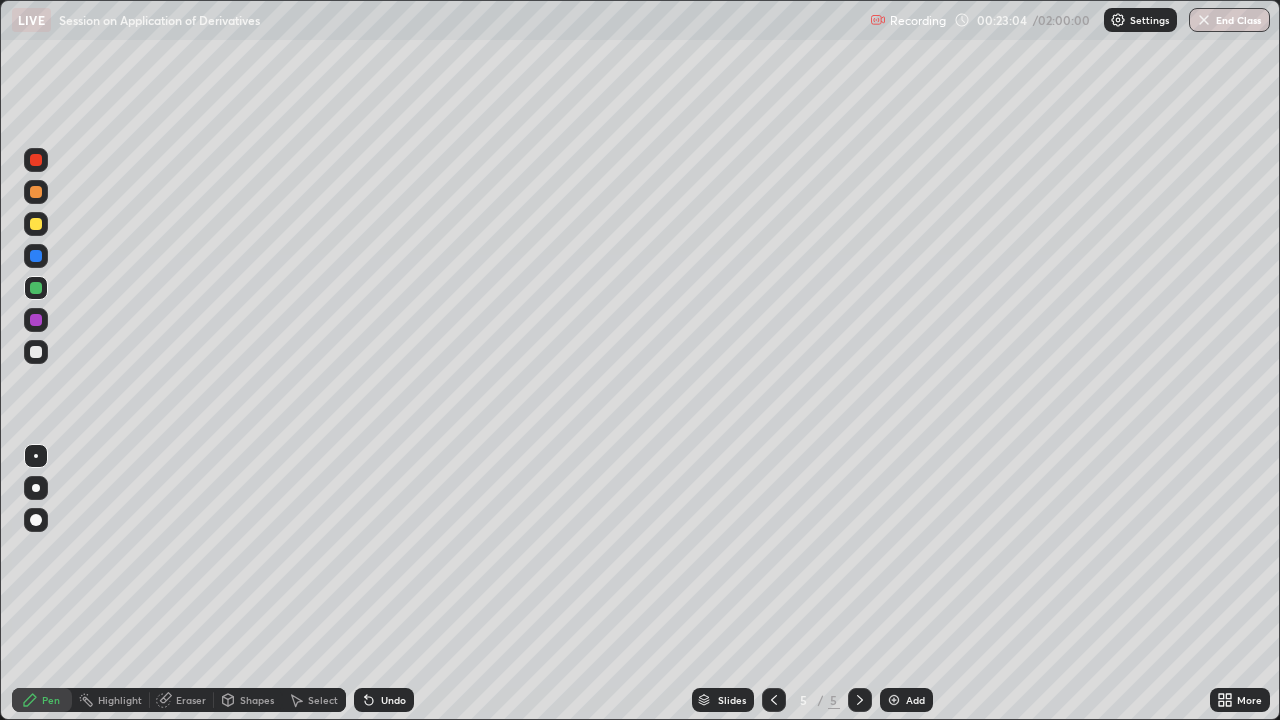 click 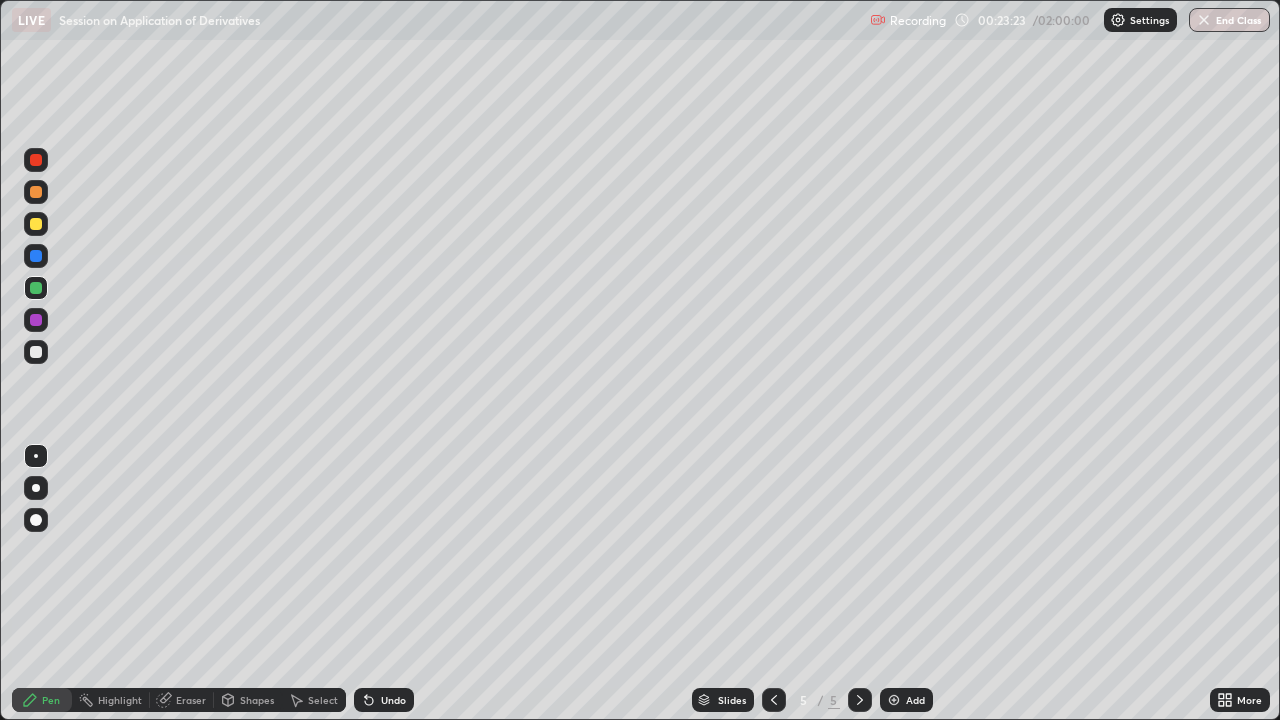 click 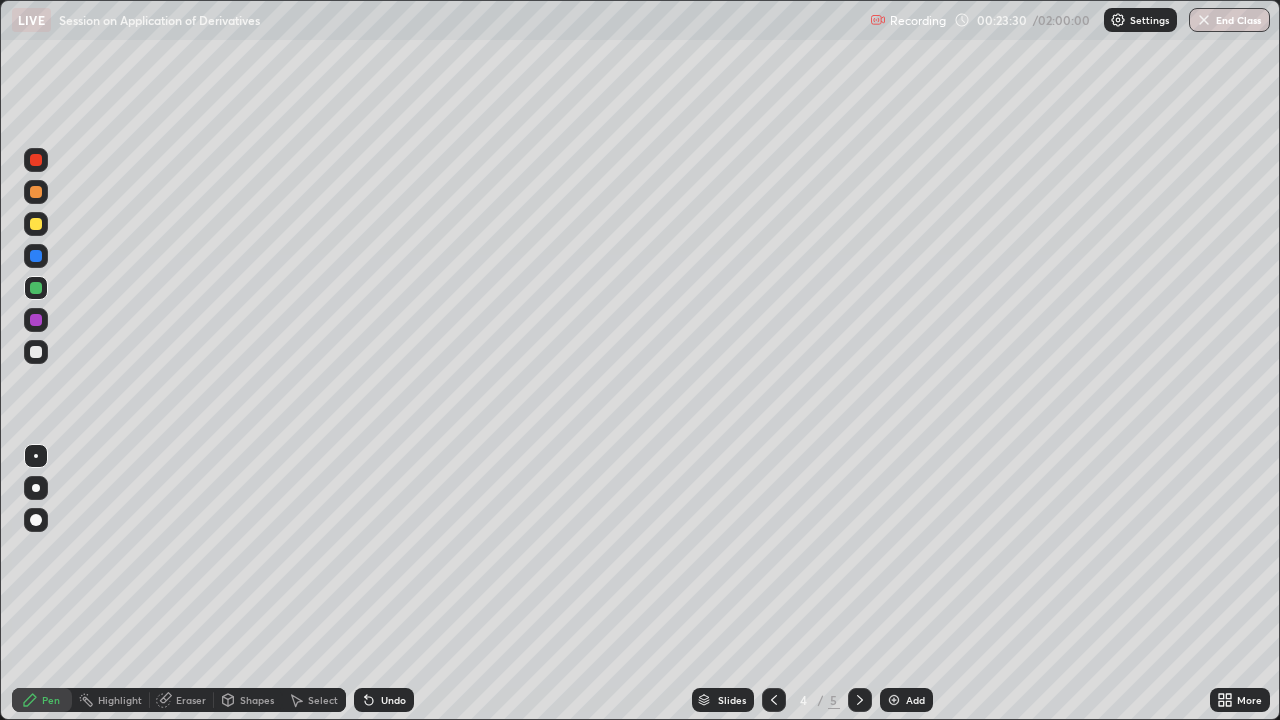 click 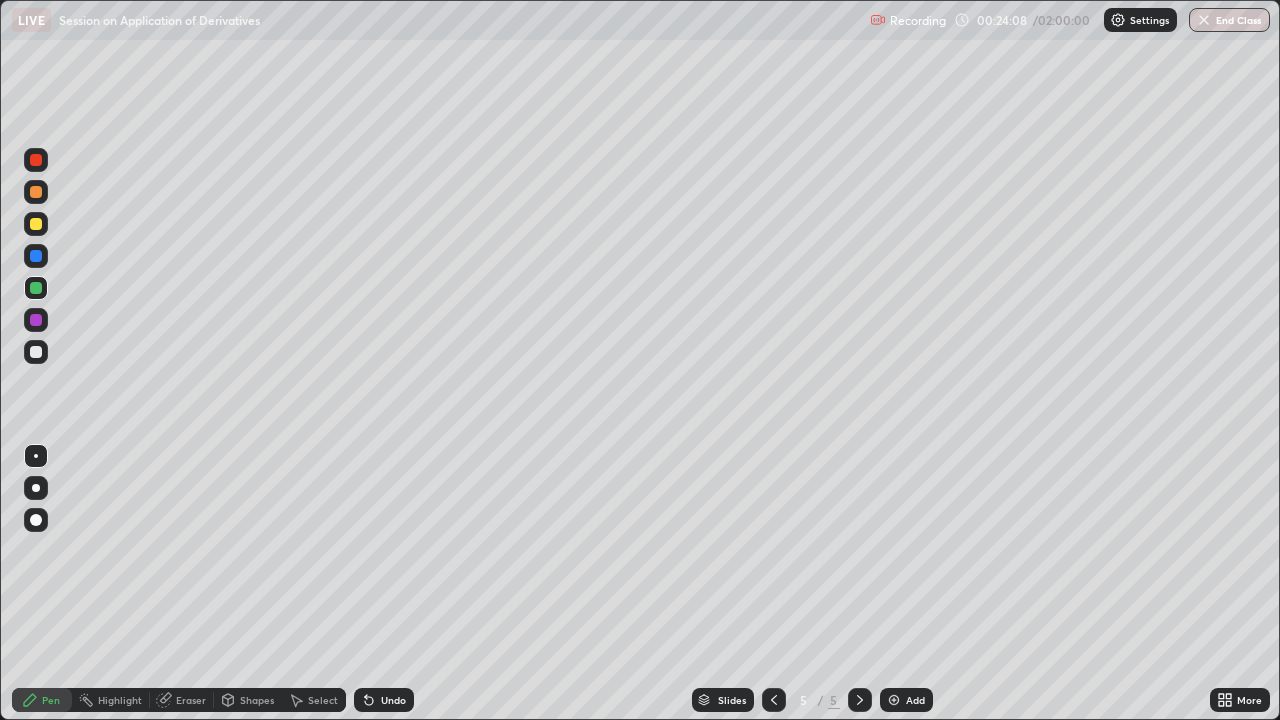click 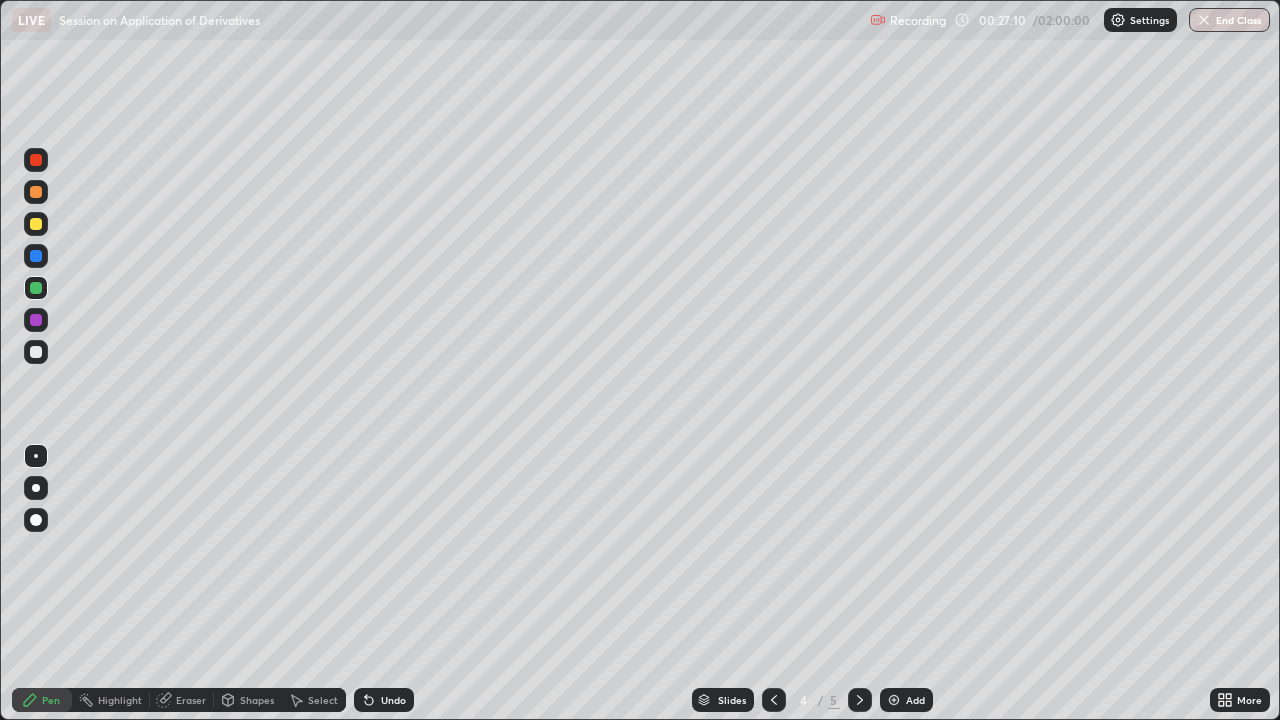 click 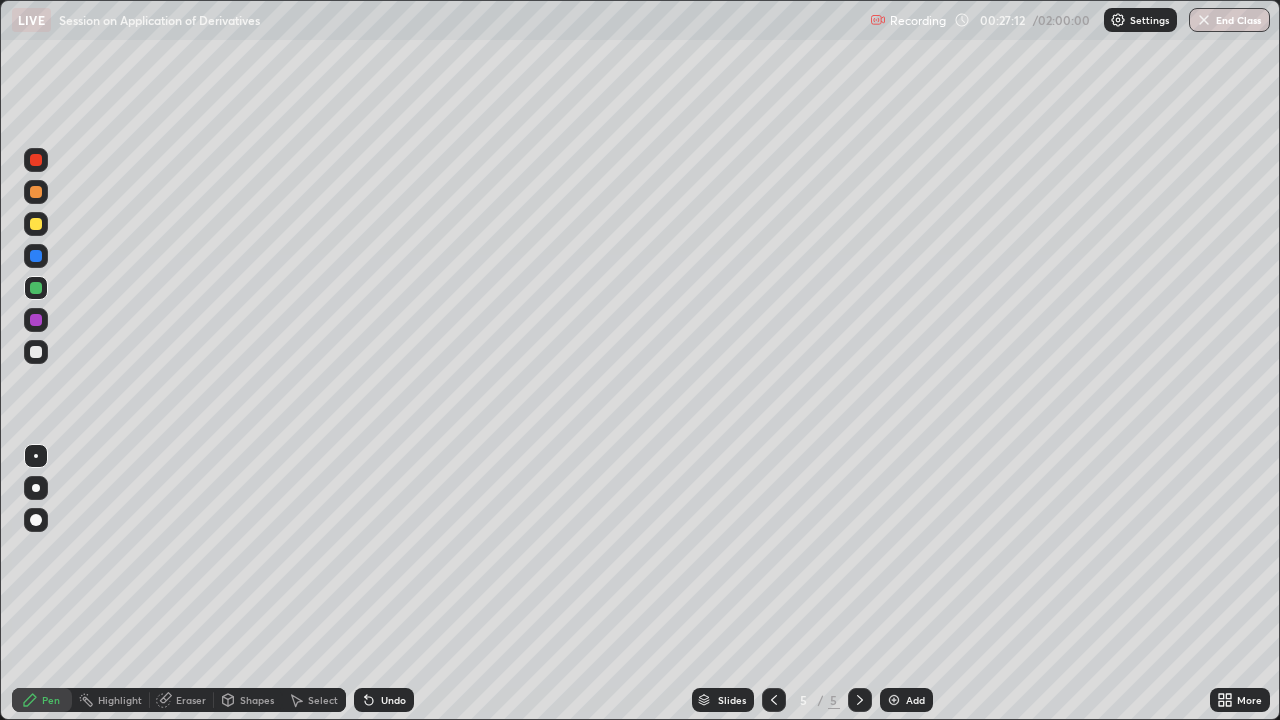 click 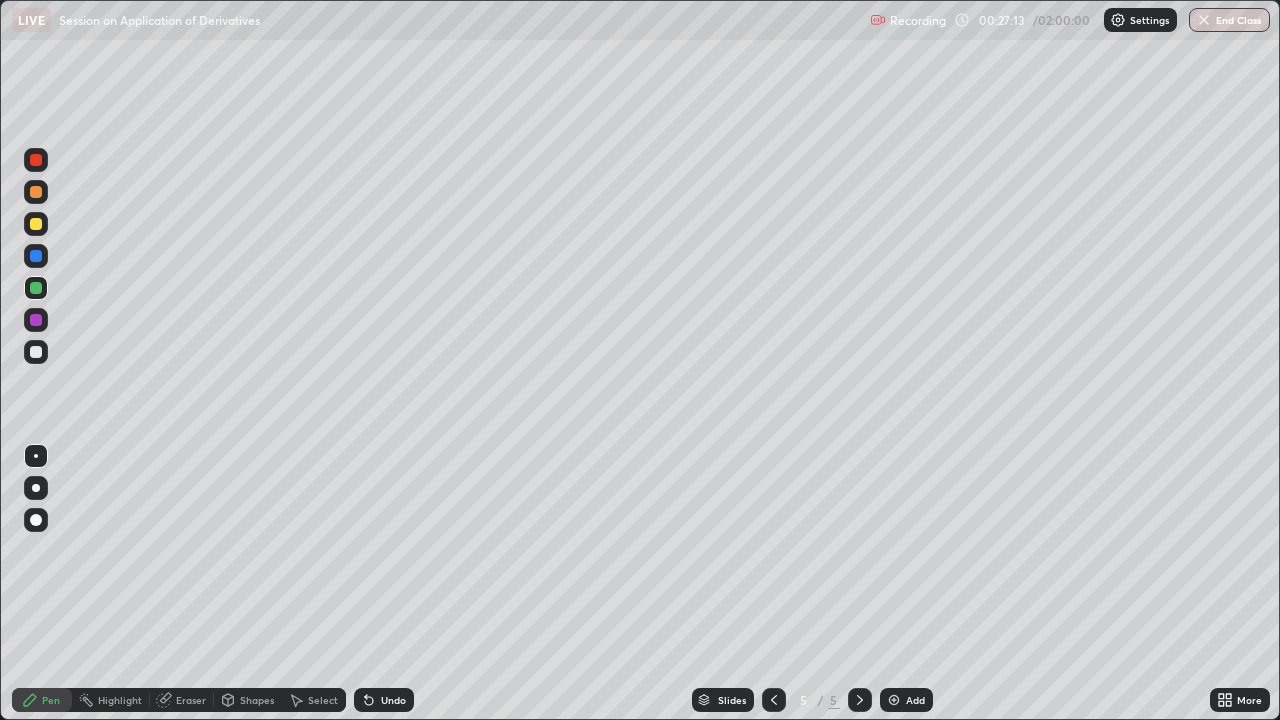 click 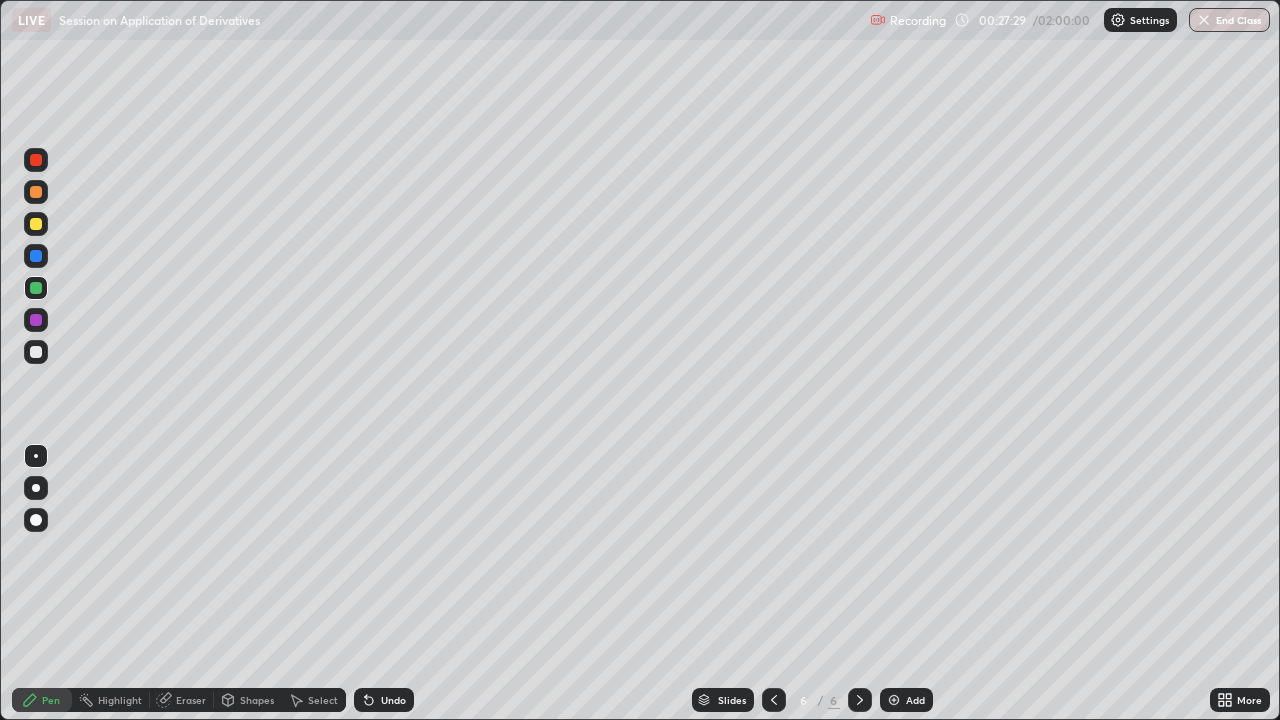 click on "Eraser" at bounding box center [191, 700] 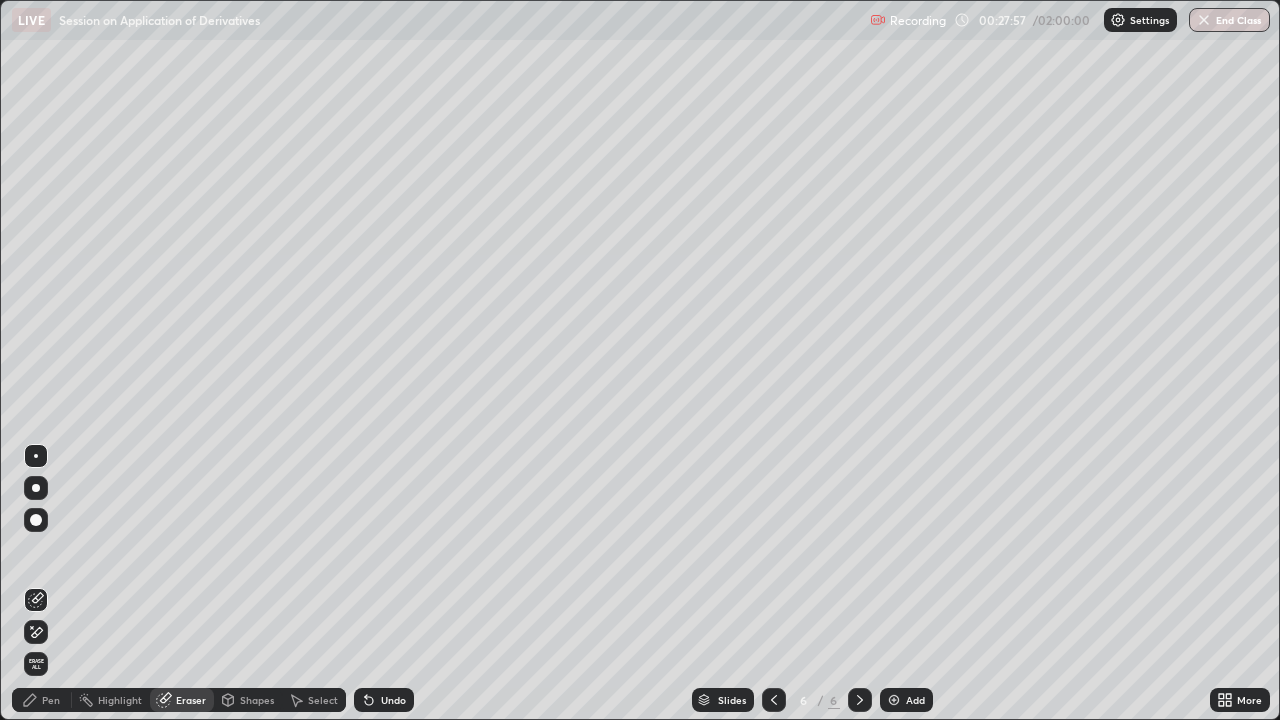 click on "Pen" at bounding box center (42, 700) 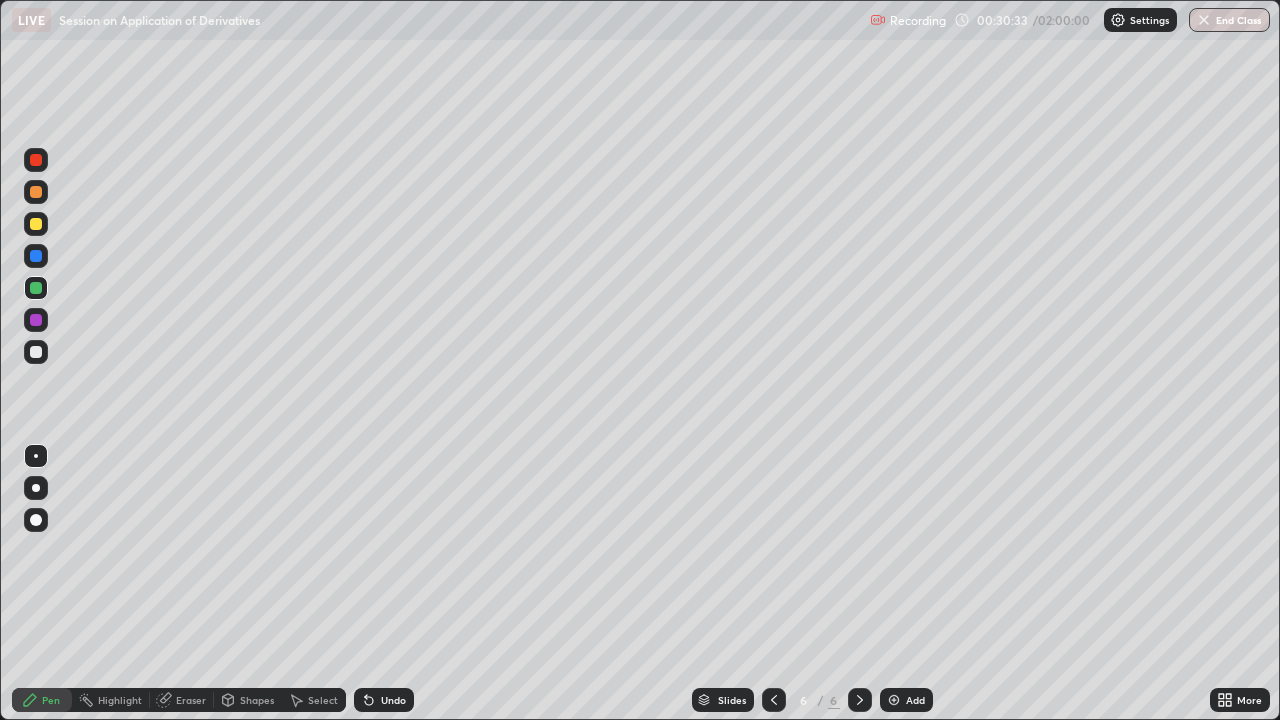 click at bounding box center (860, 700) 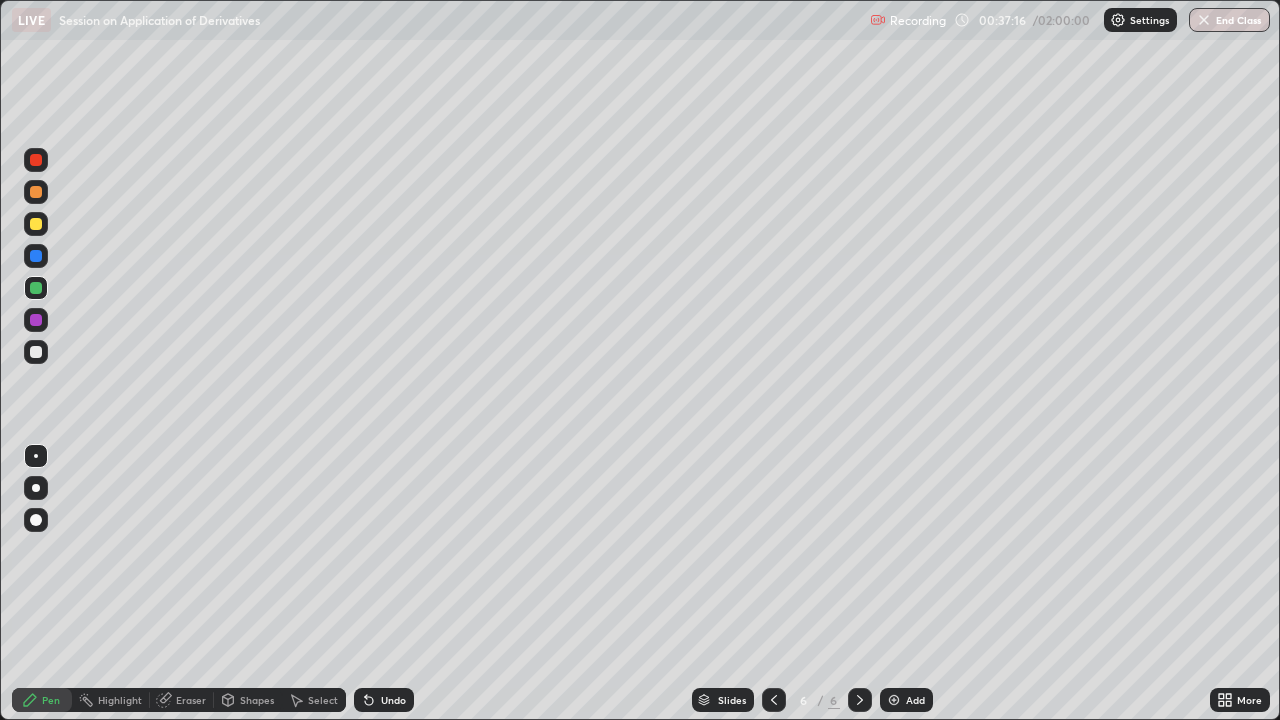 click 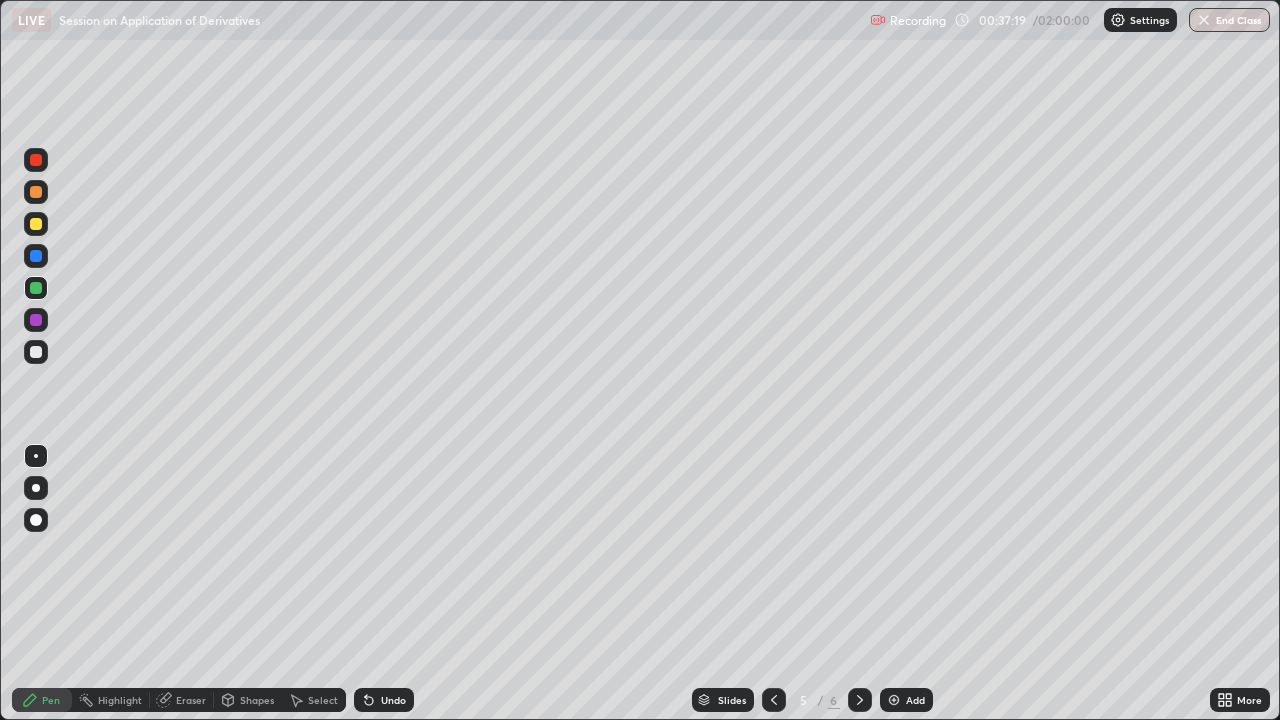 click 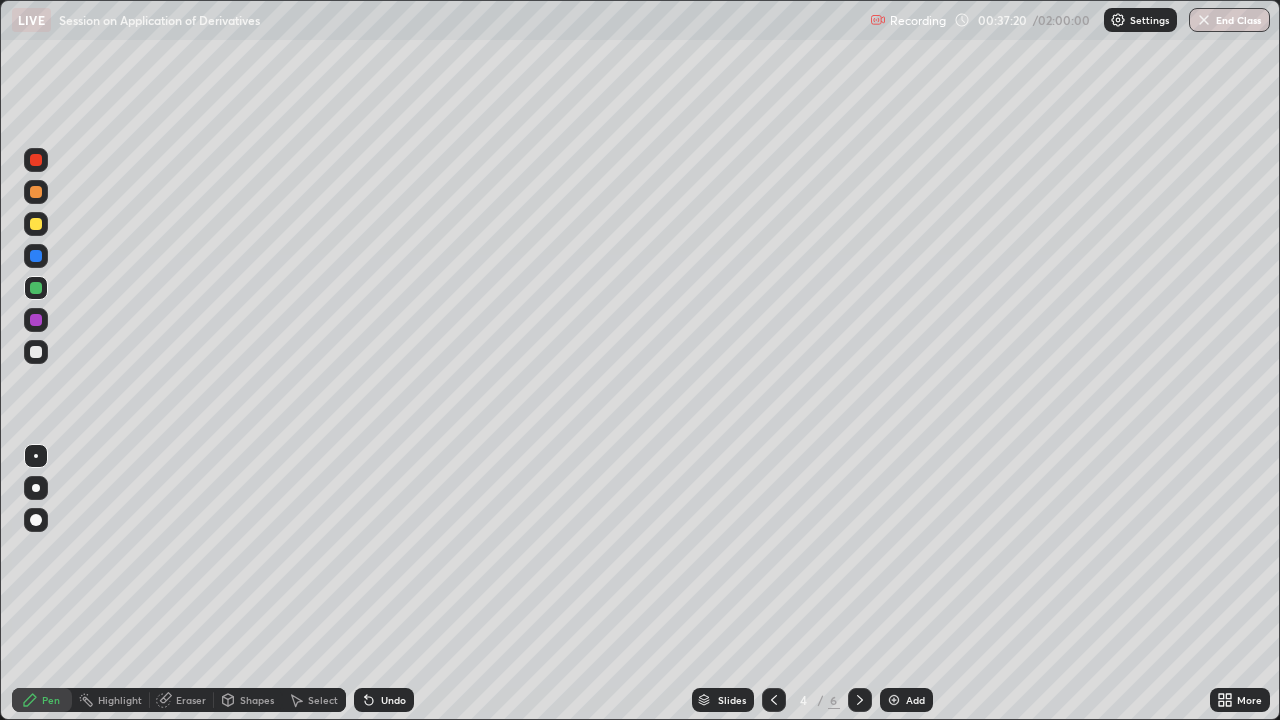 click at bounding box center [860, 700] 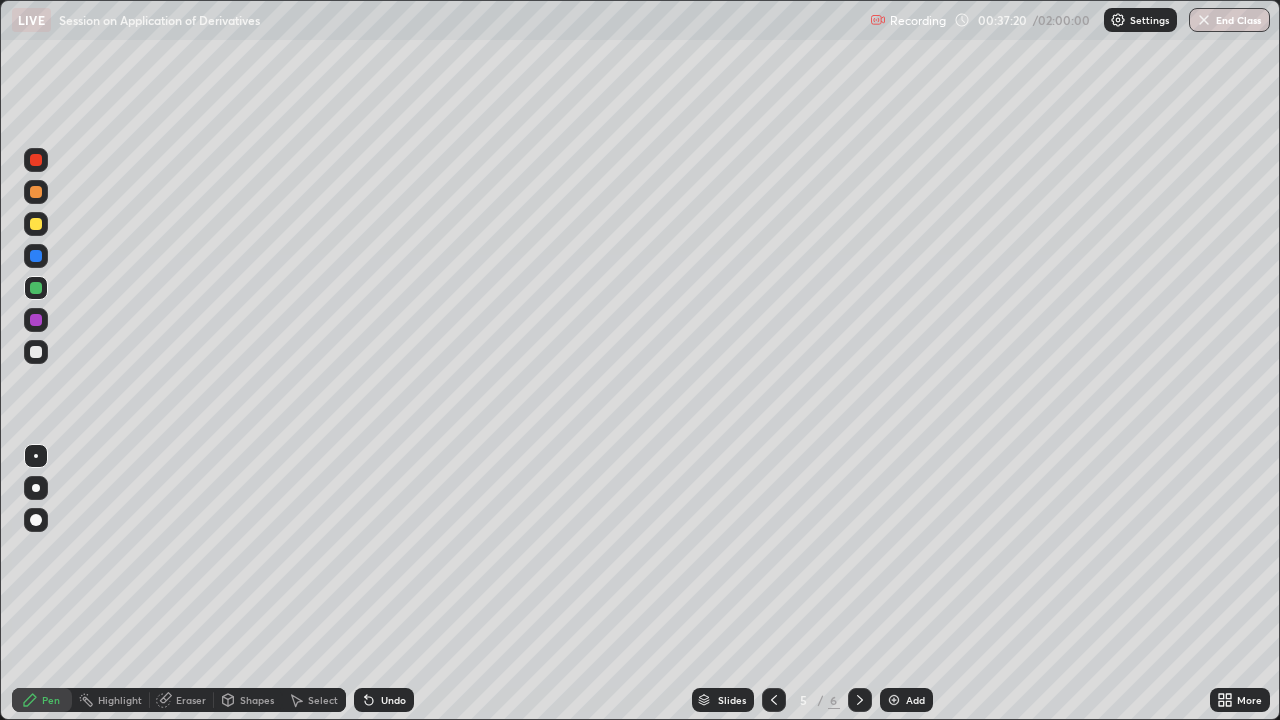 click 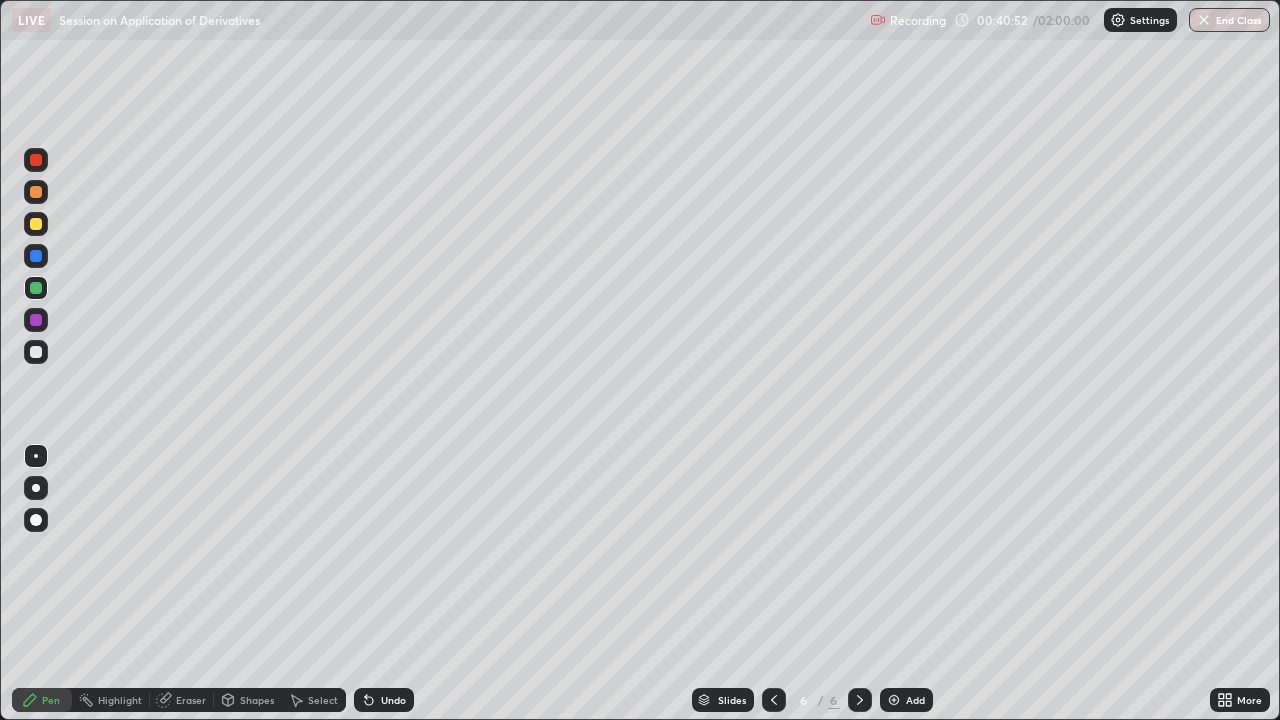 click at bounding box center [894, 700] 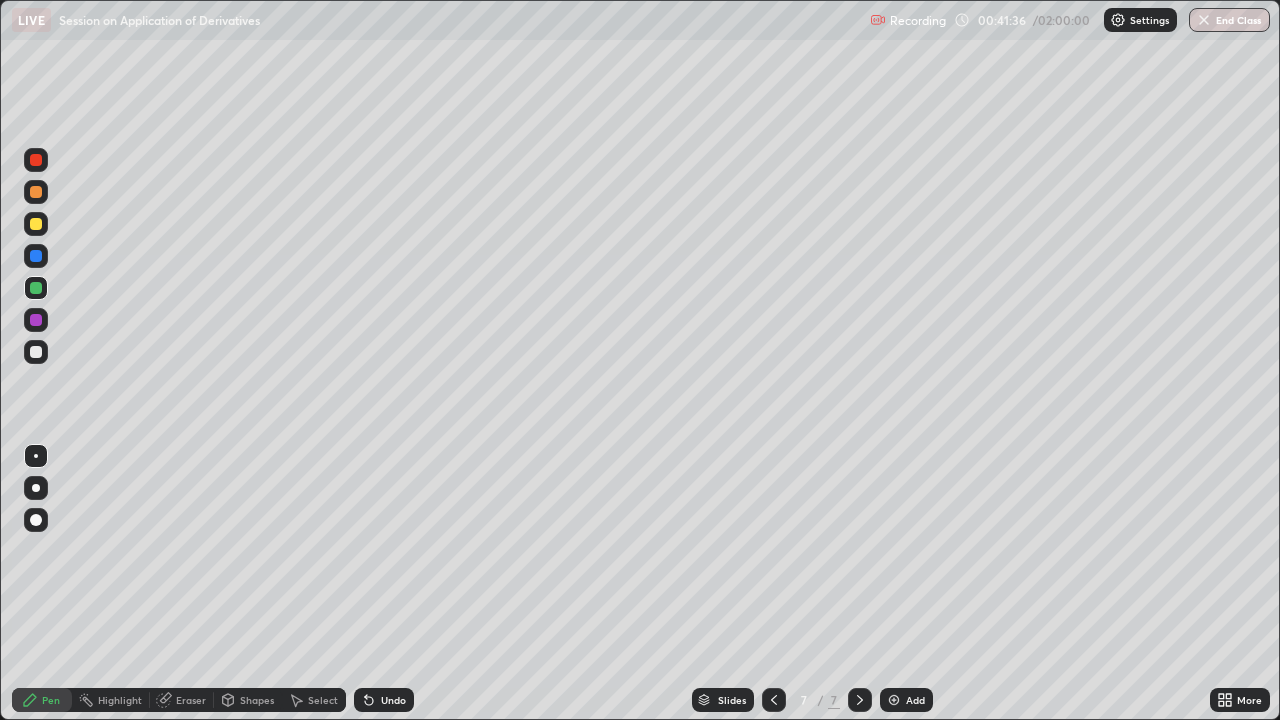 click 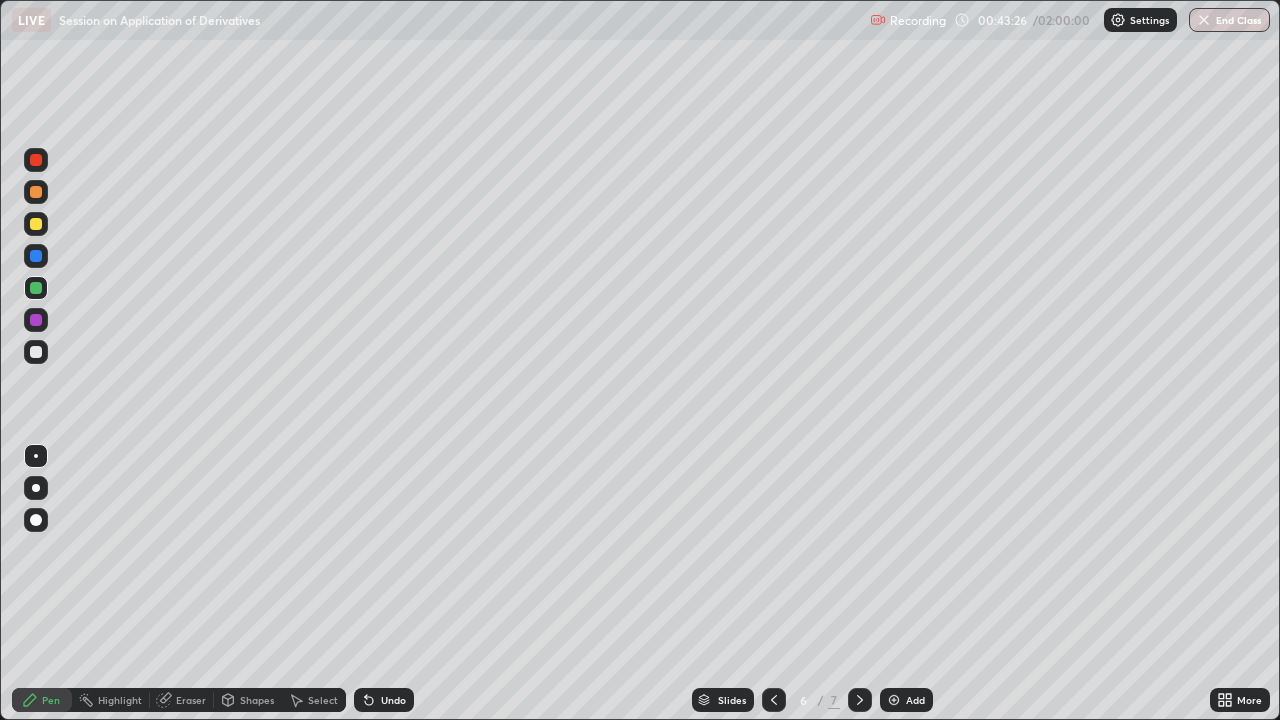 click on "Add" at bounding box center (906, 700) 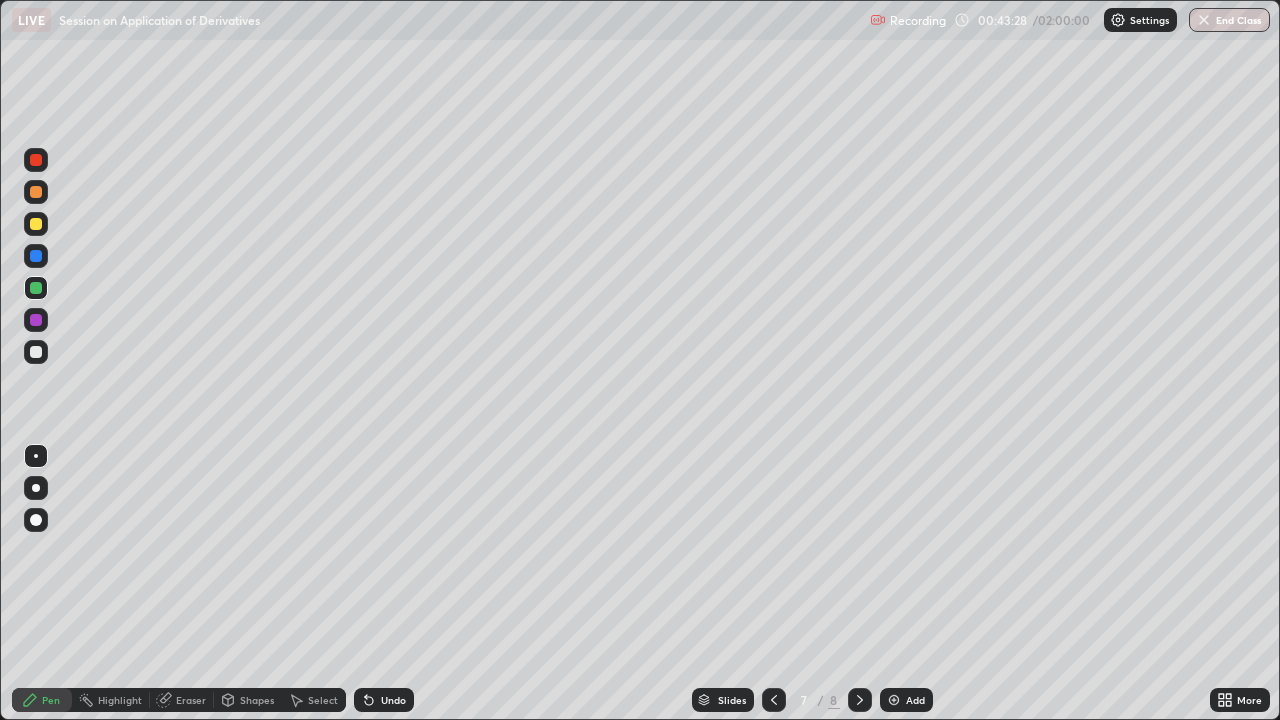 click at bounding box center [36, 352] 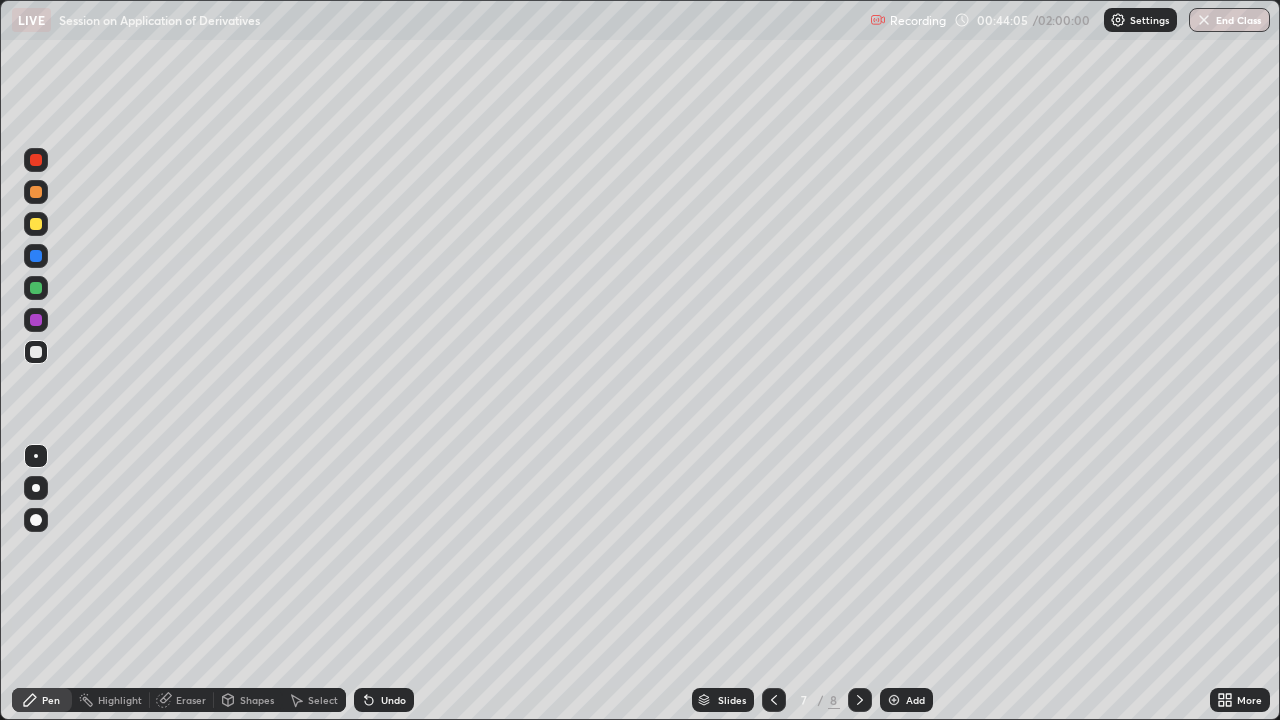 click 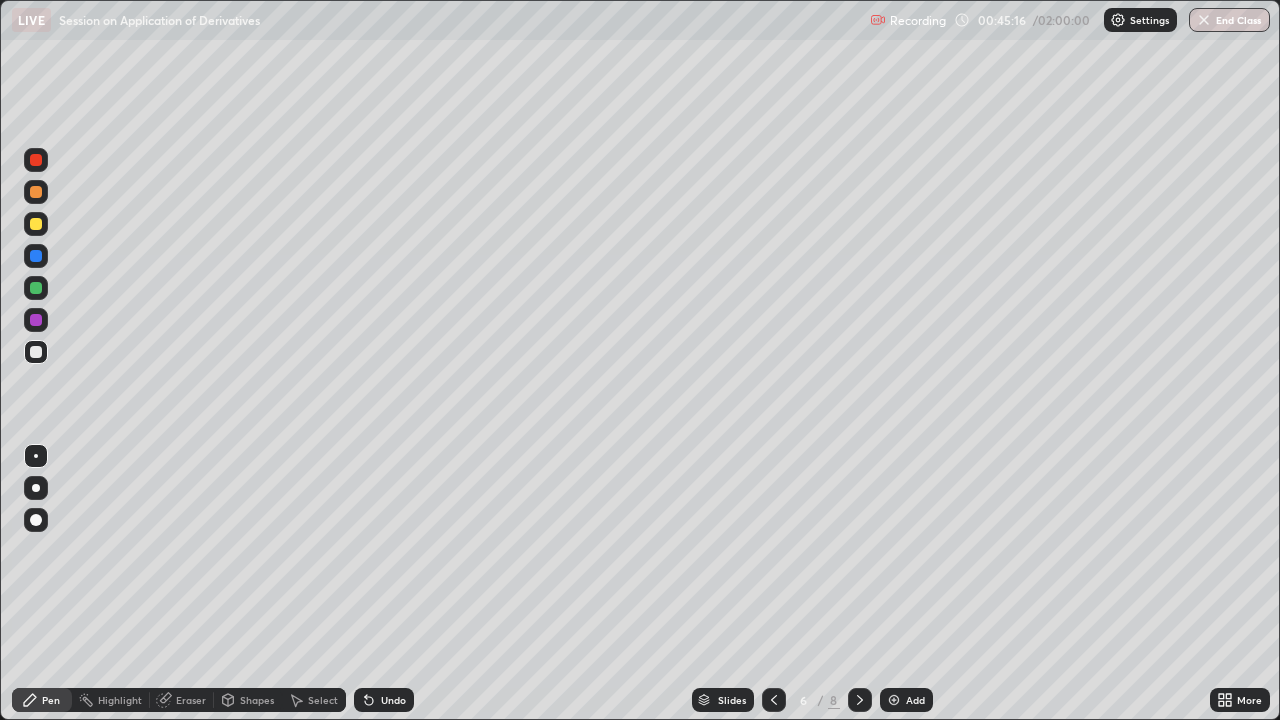 click 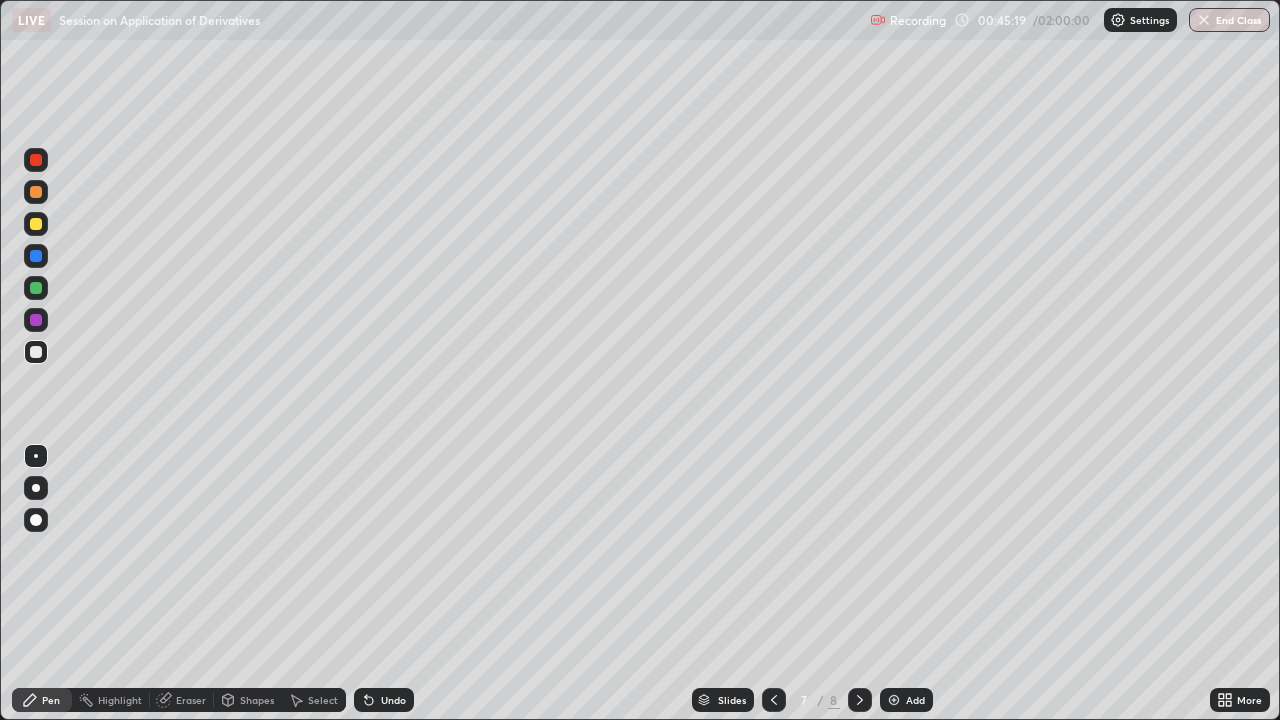 click on "Eraser" at bounding box center (191, 700) 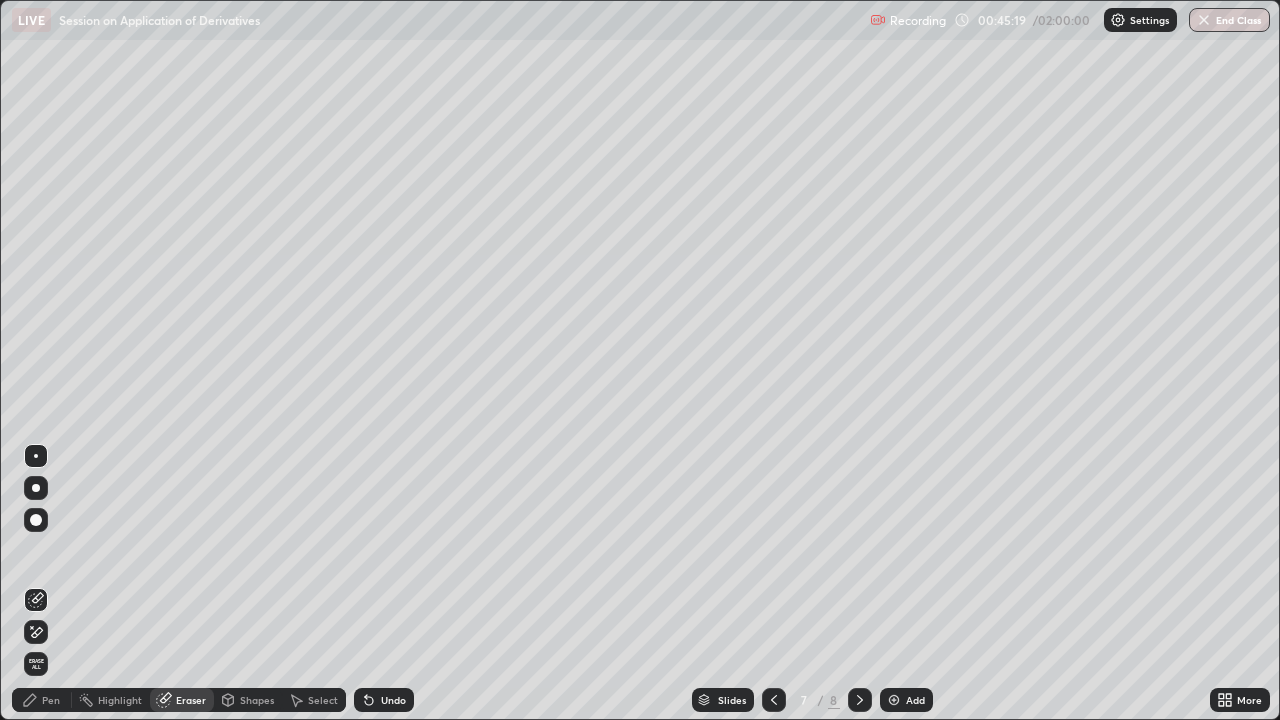 click on "Eraser" at bounding box center (191, 700) 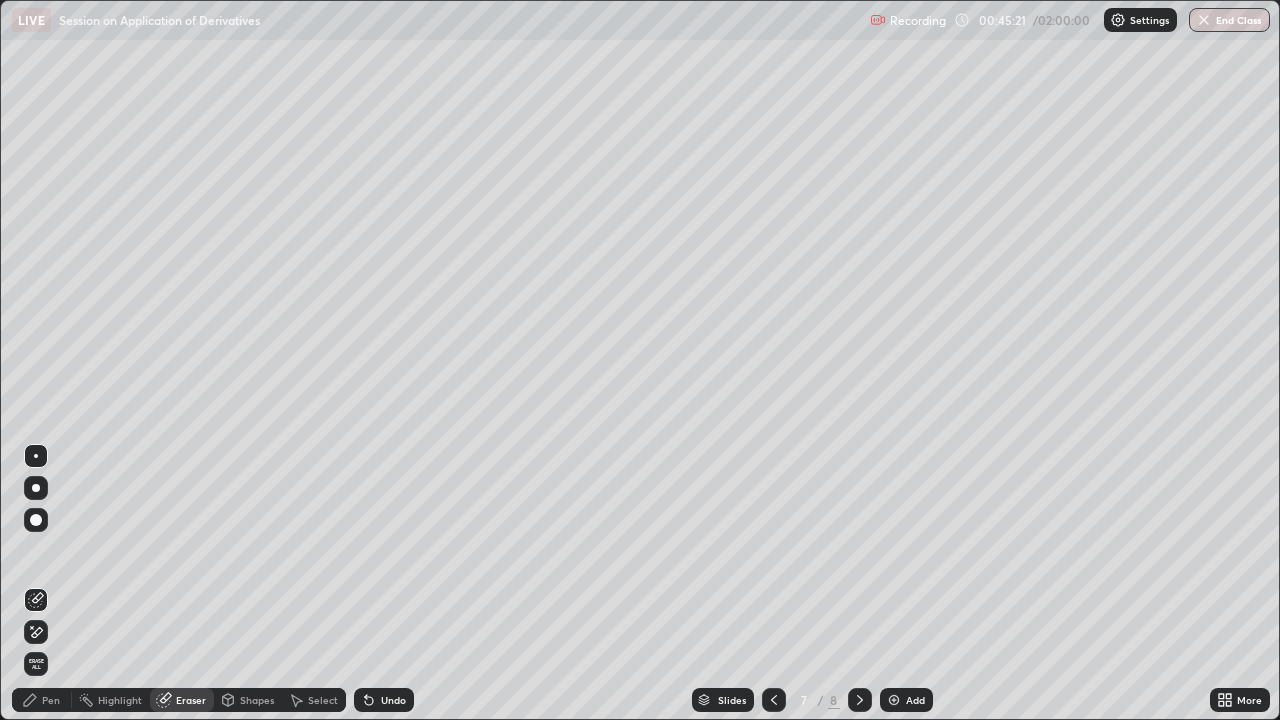 click on "Erase all" at bounding box center [36, 664] 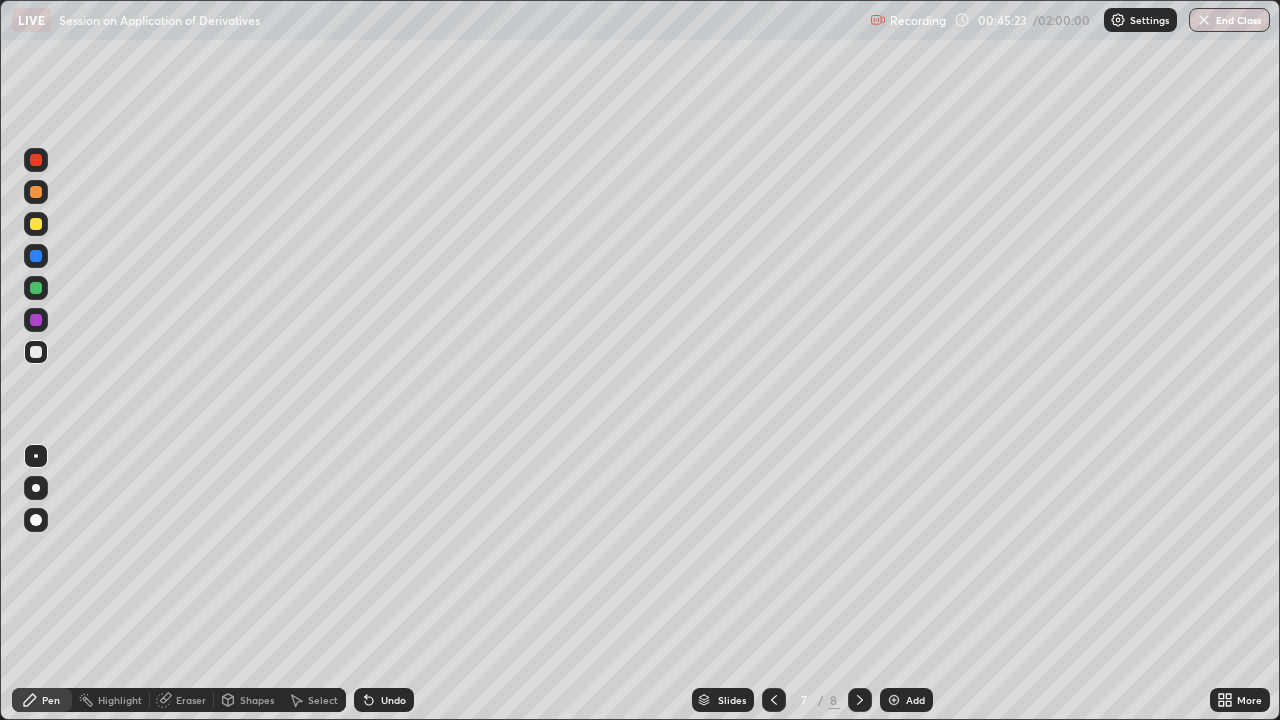 click on "Pen" at bounding box center [51, 700] 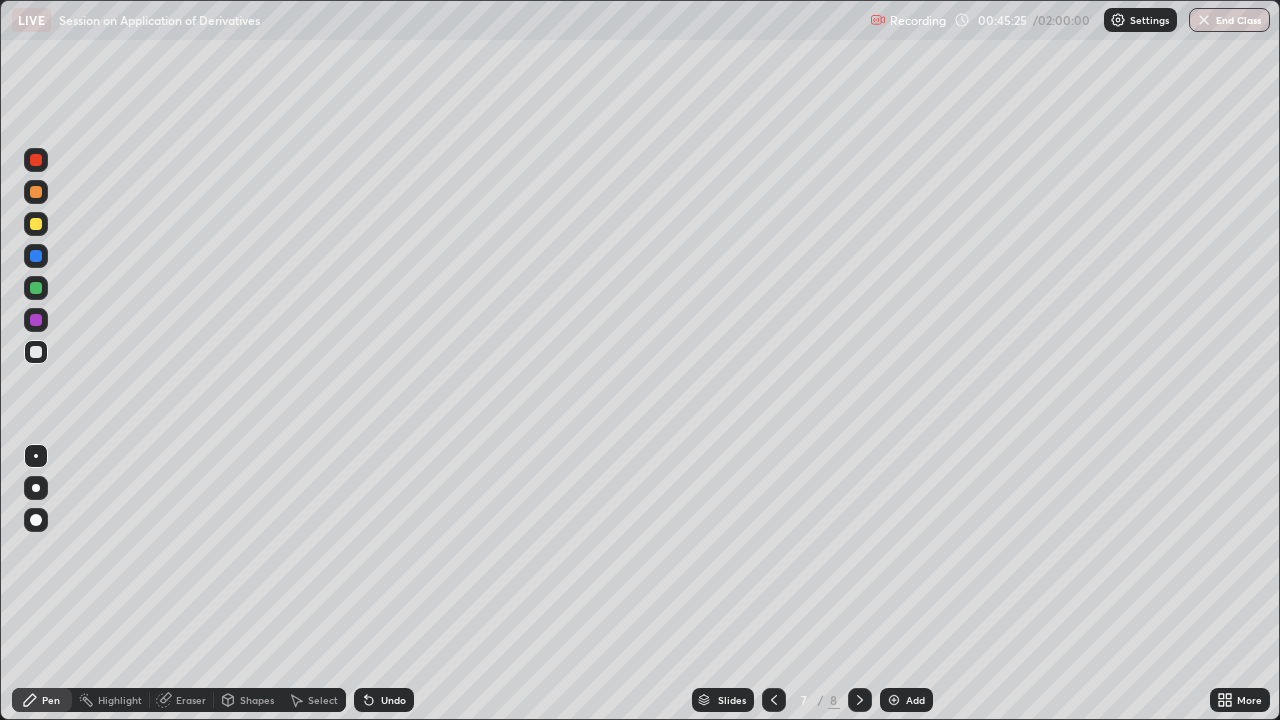 click at bounding box center [36, 488] 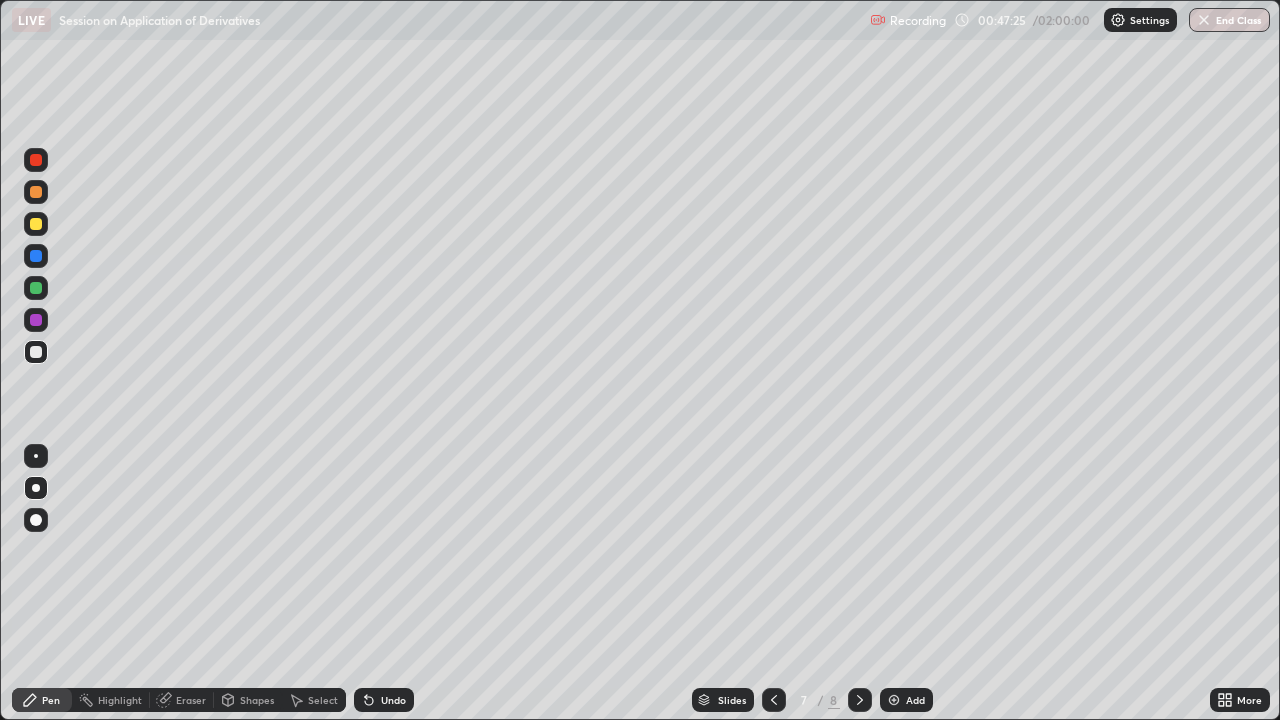 click at bounding box center [36, 560] 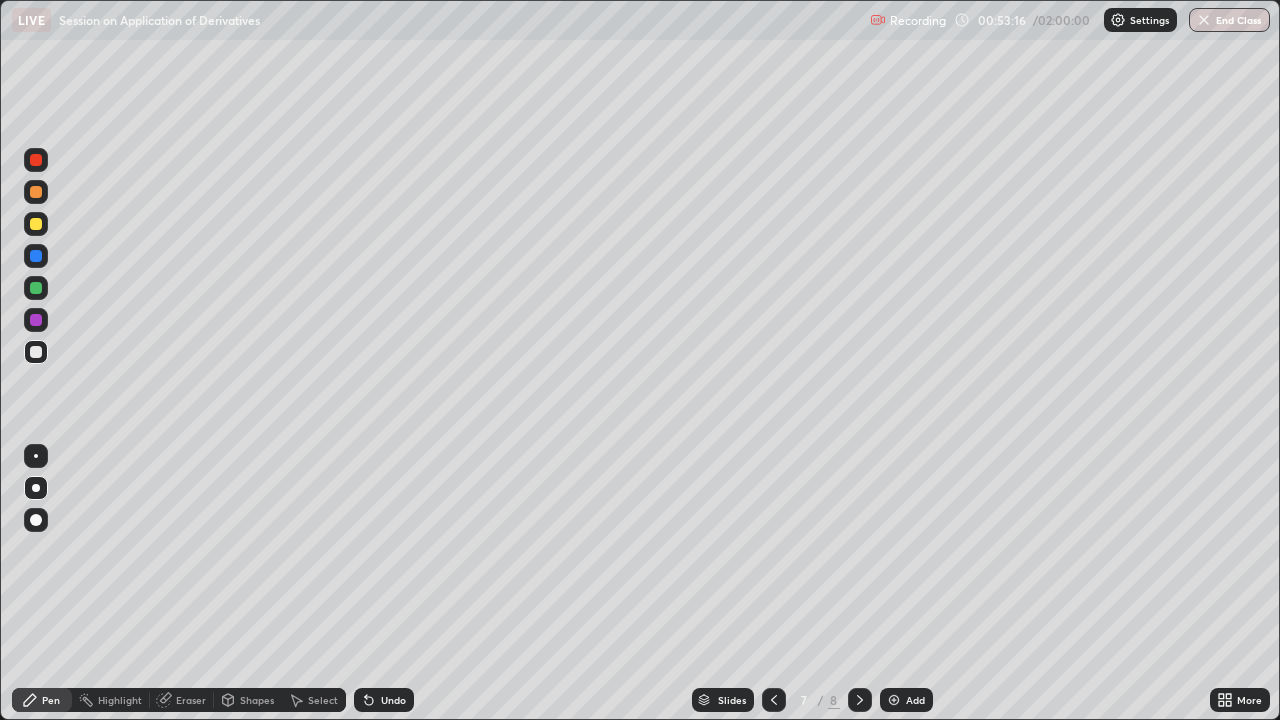 click on "Slides 7 / 8 Add" at bounding box center (812, 700) 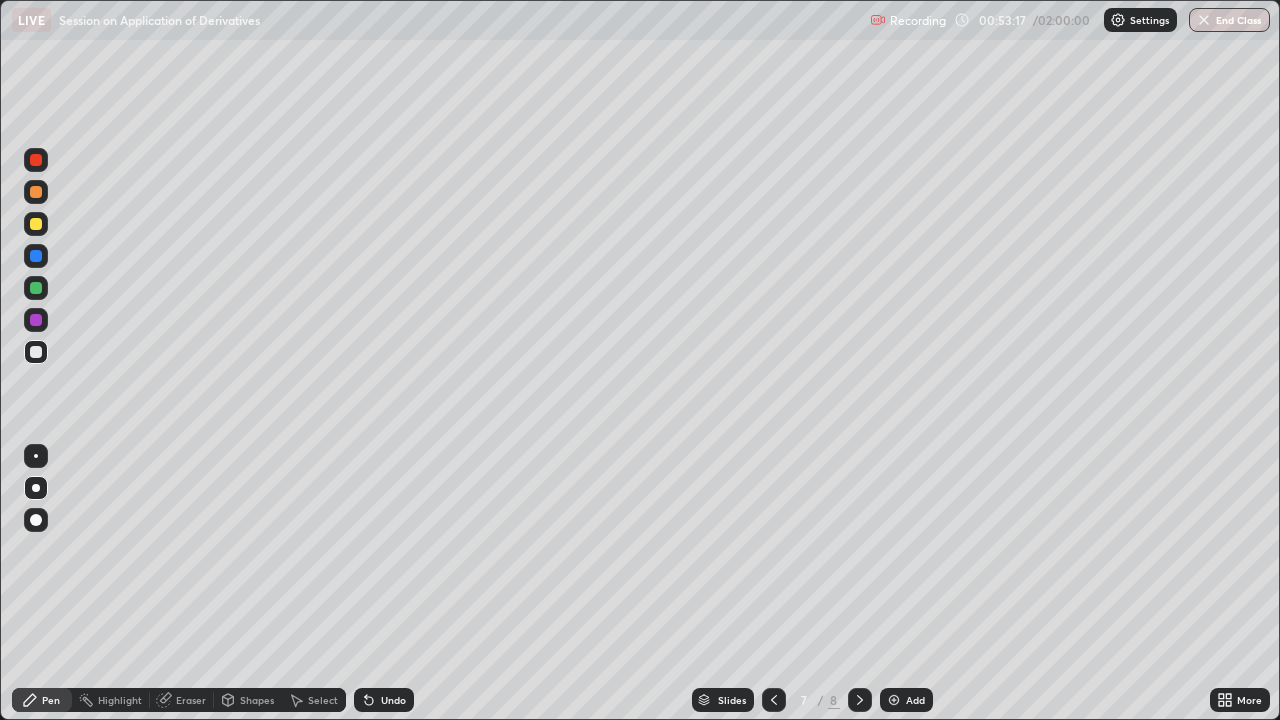 click on "Add" at bounding box center (906, 700) 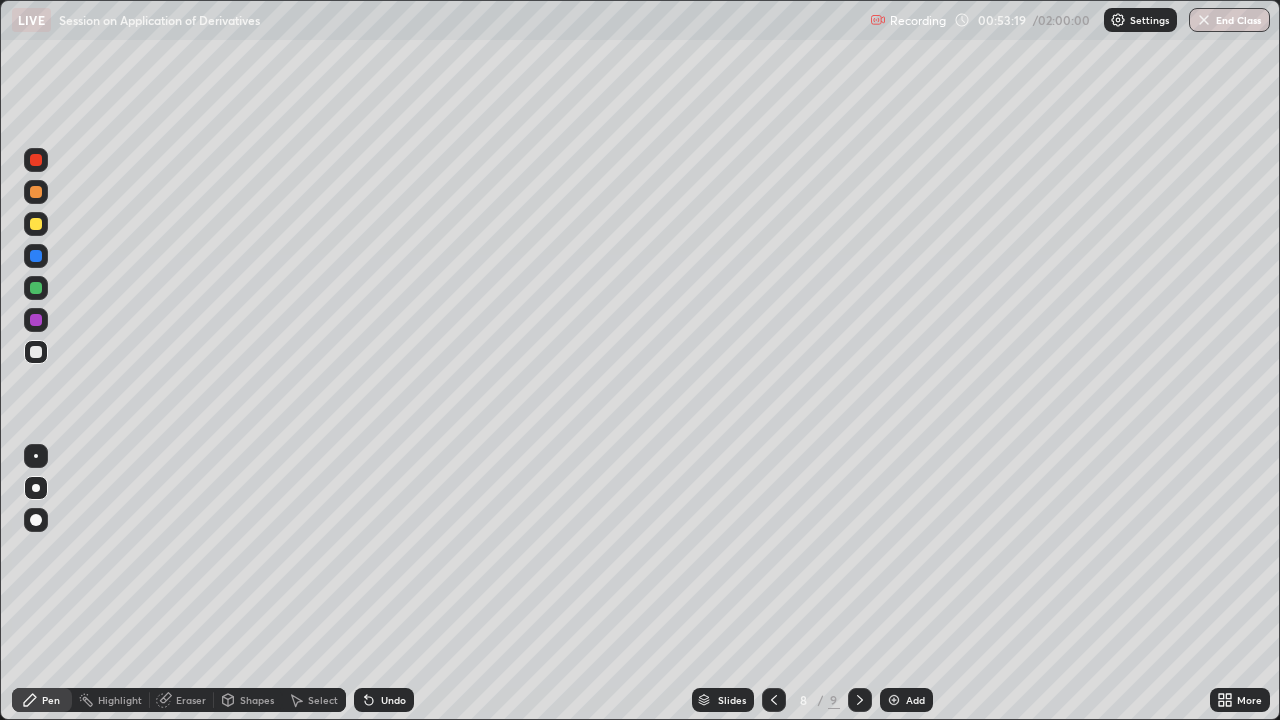 click 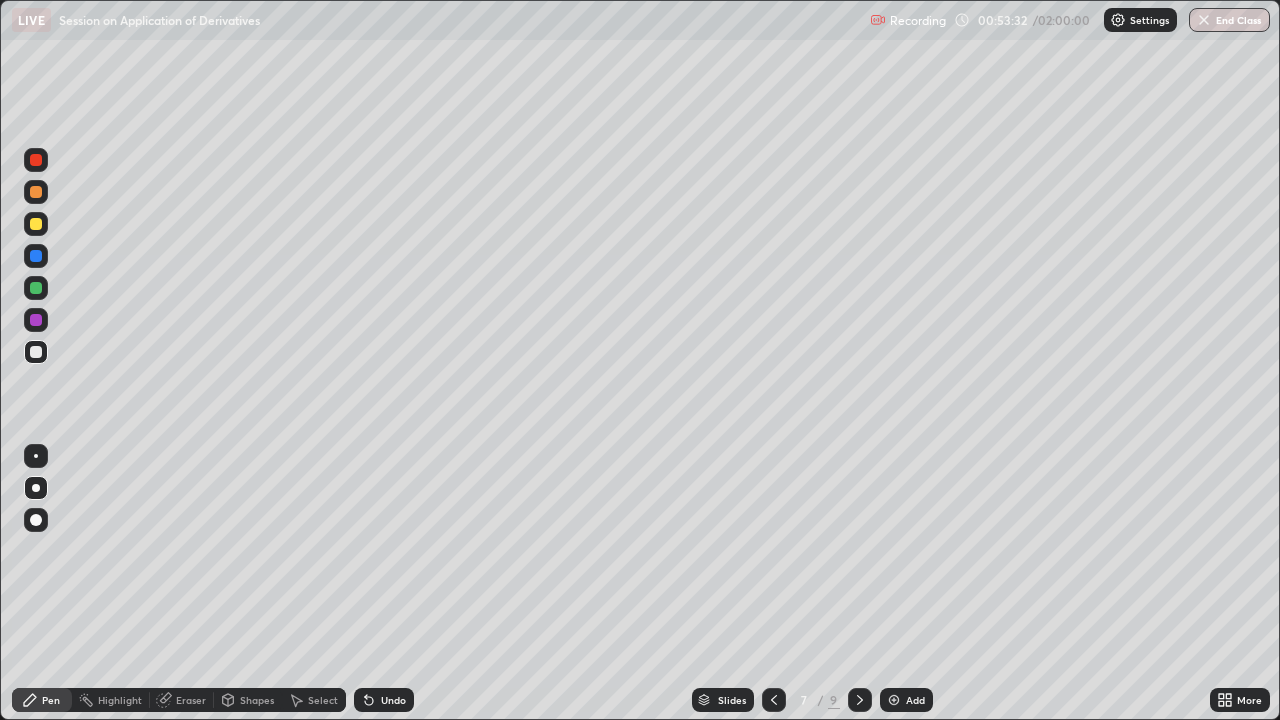 click on "Undo" at bounding box center (393, 700) 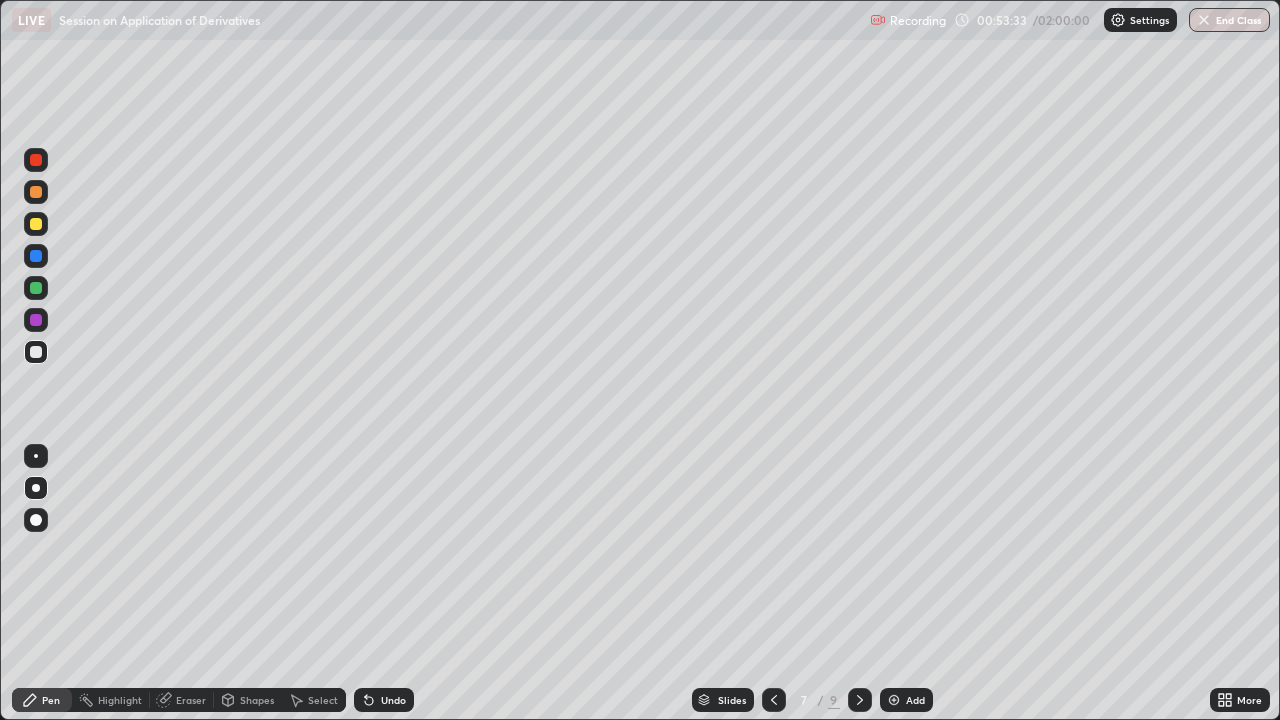 click on "Undo" at bounding box center [384, 700] 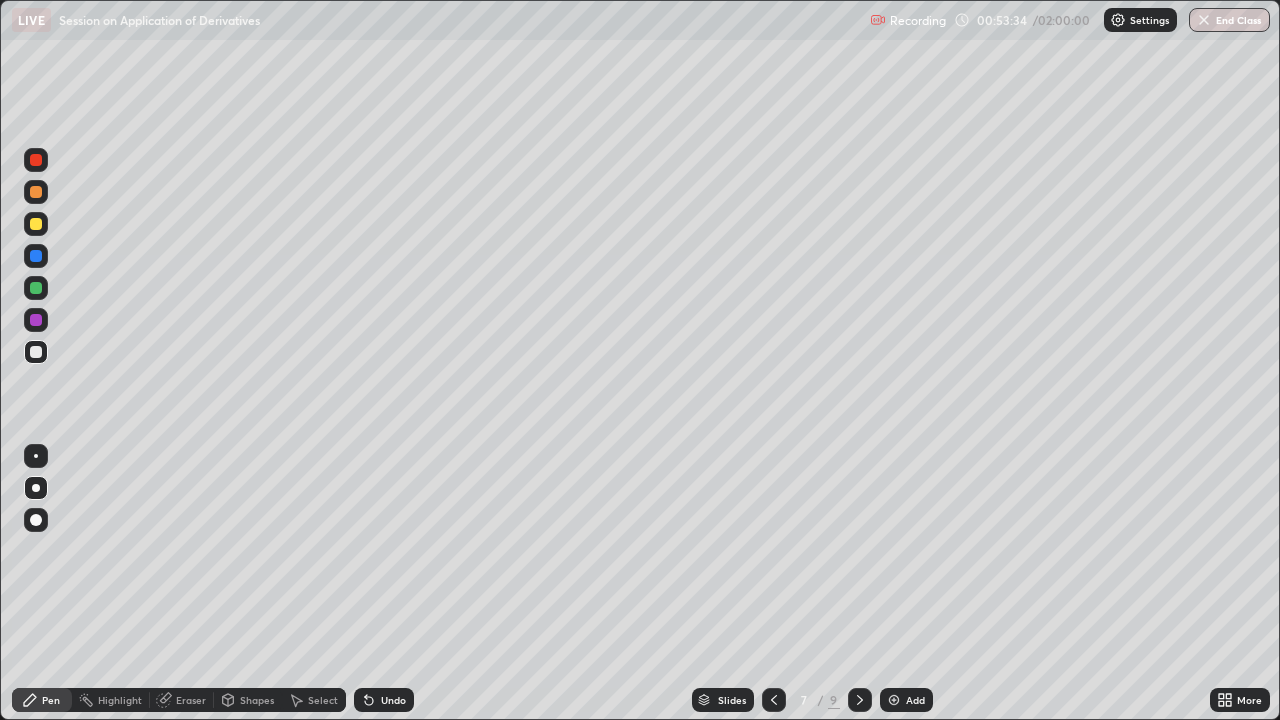click on "Undo" at bounding box center [384, 700] 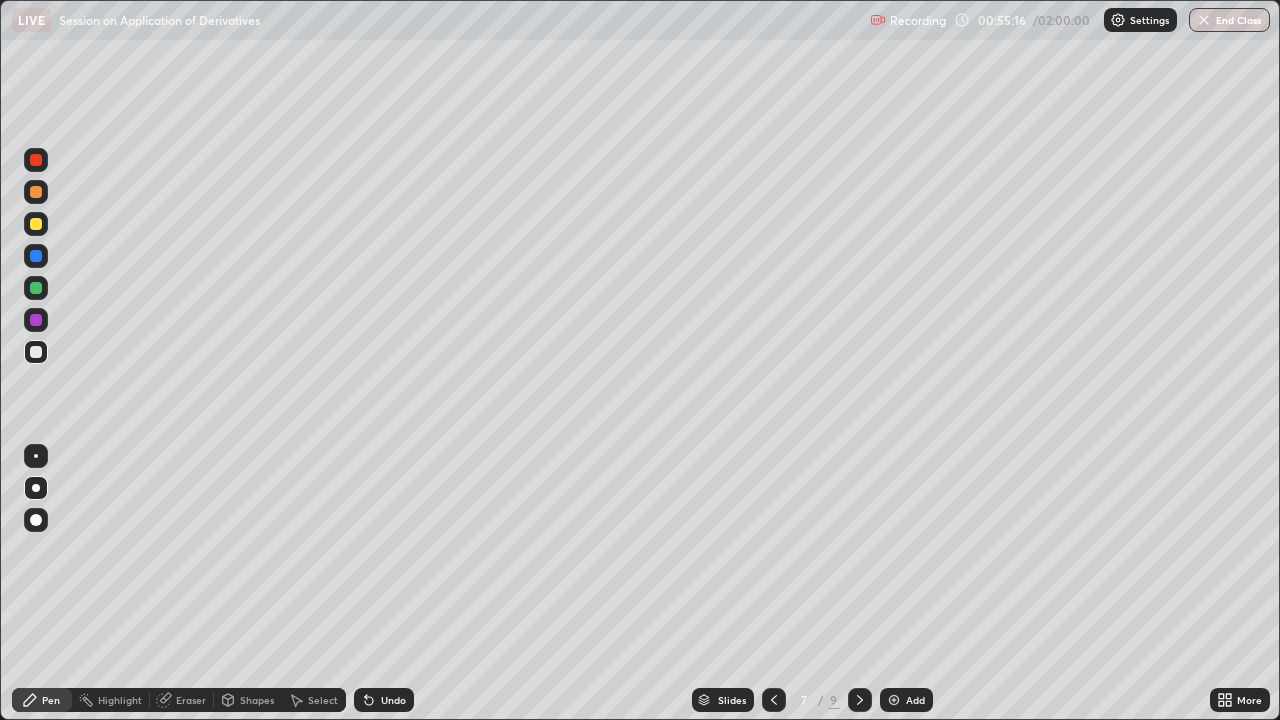 click at bounding box center [36, 288] 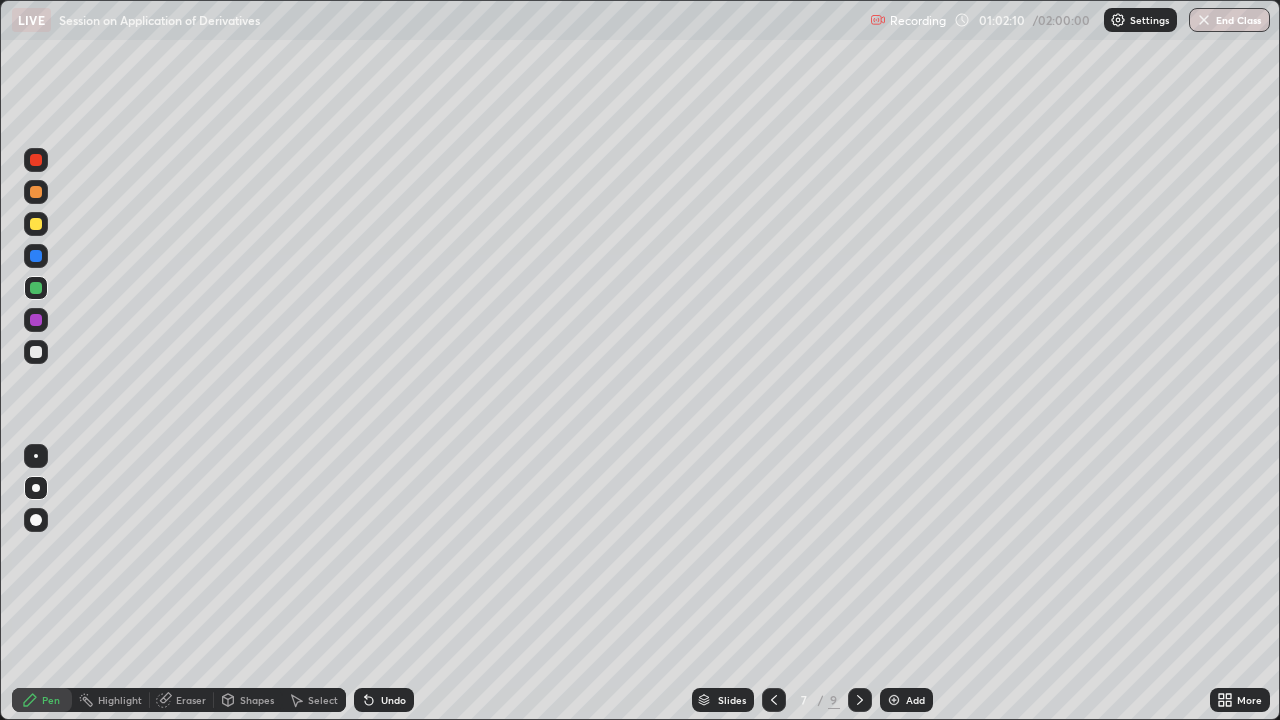 click 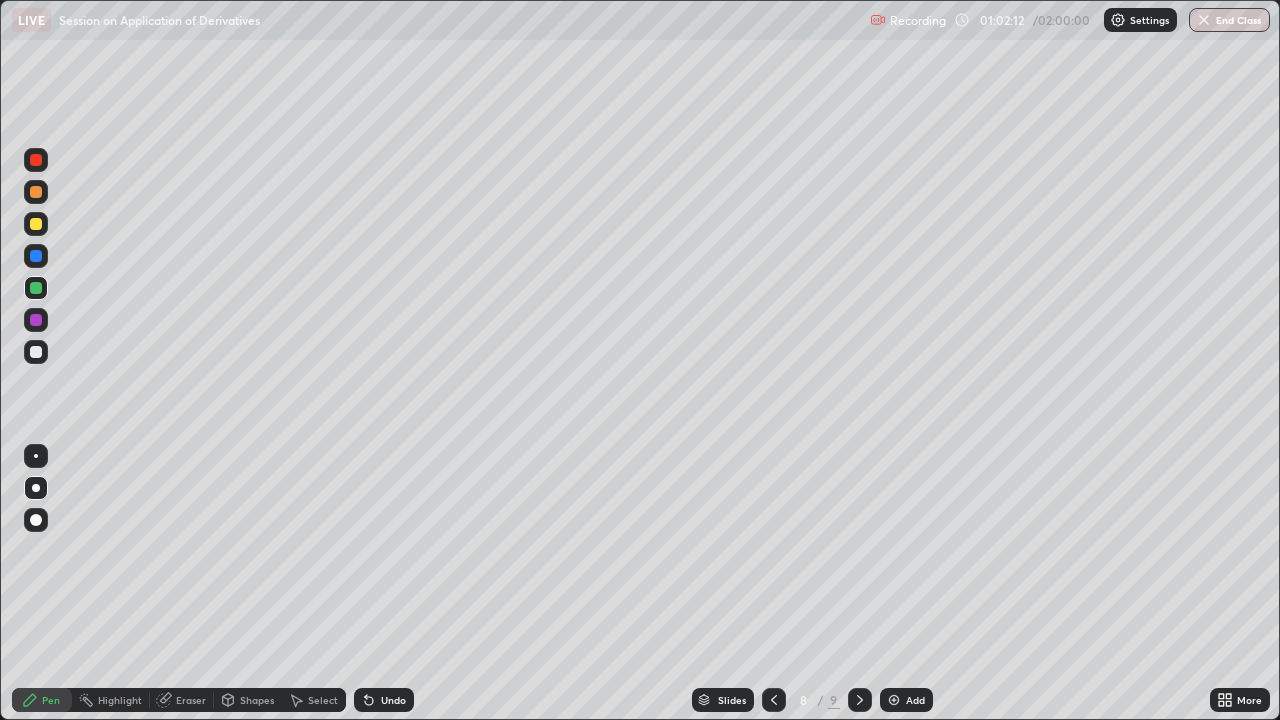 click 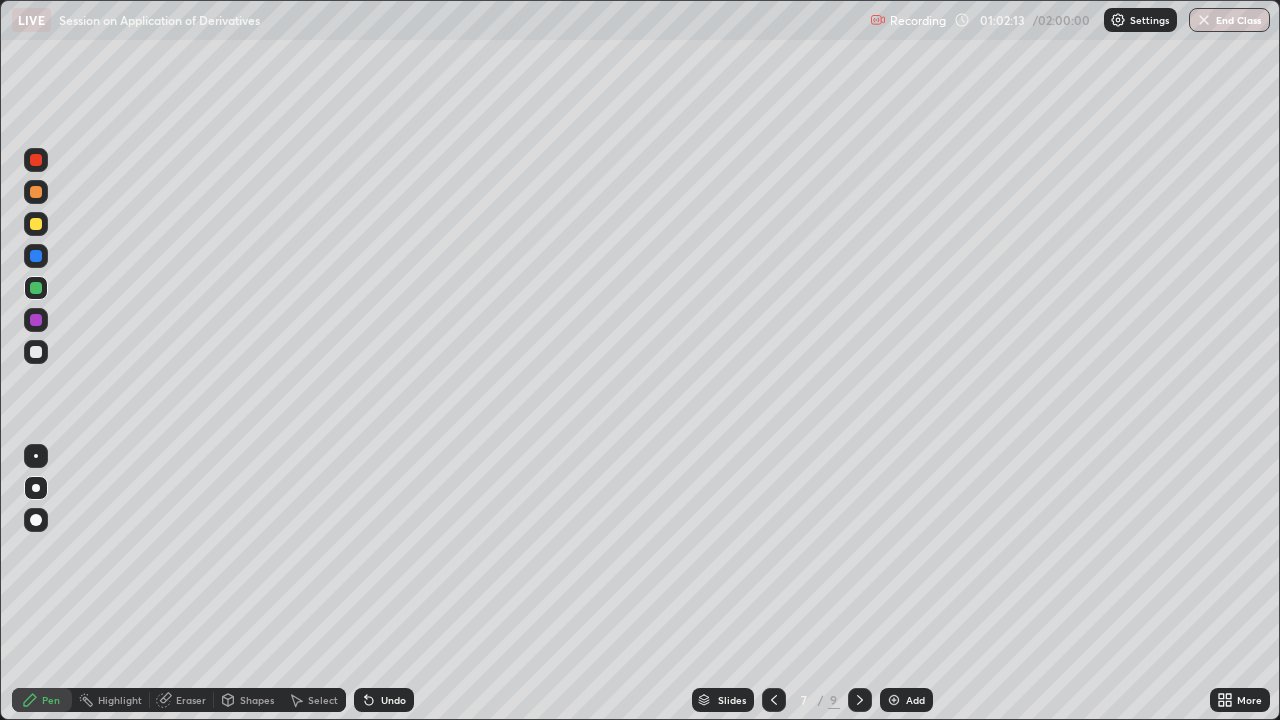 click 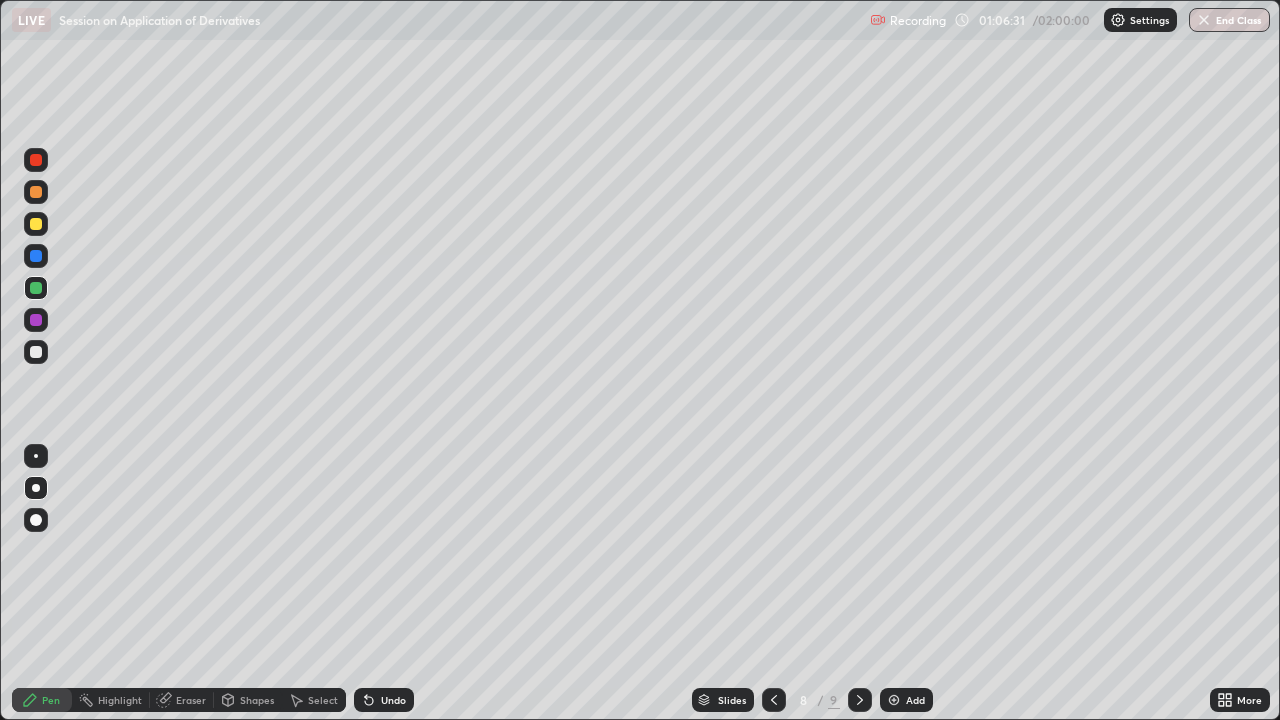 click at bounding box center (36, 352) 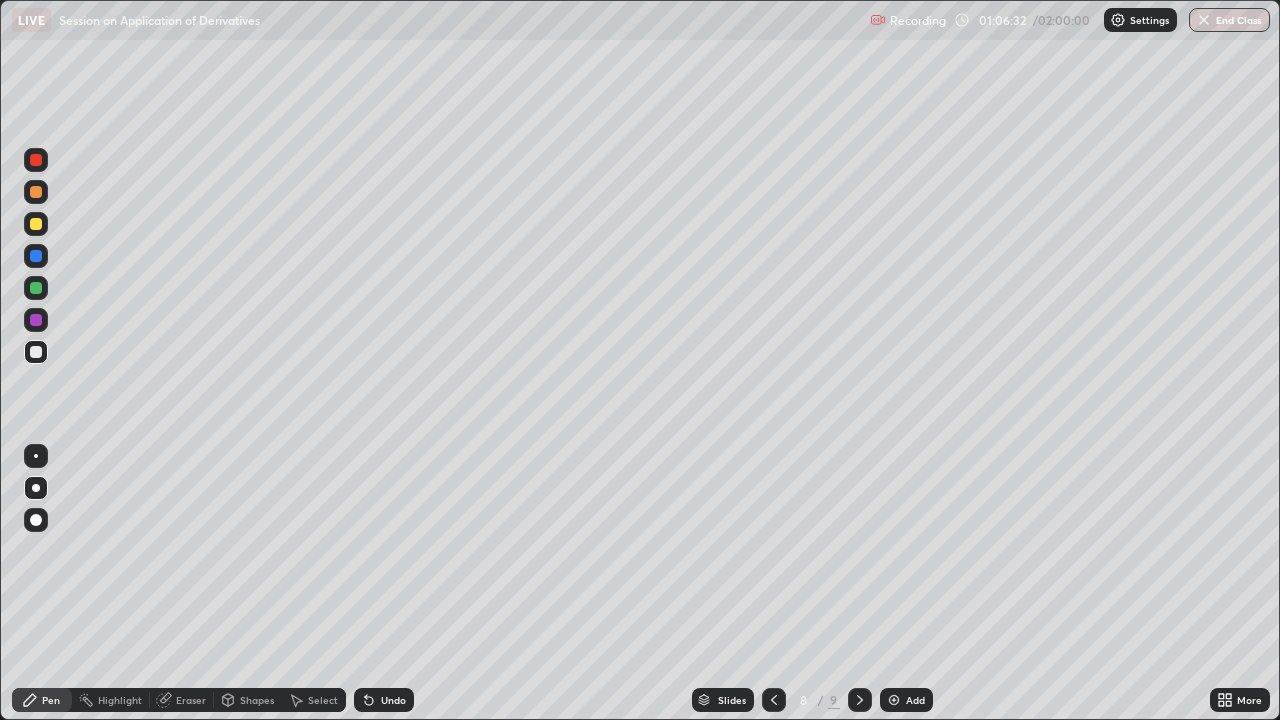 click at bounding box center (36, 352) 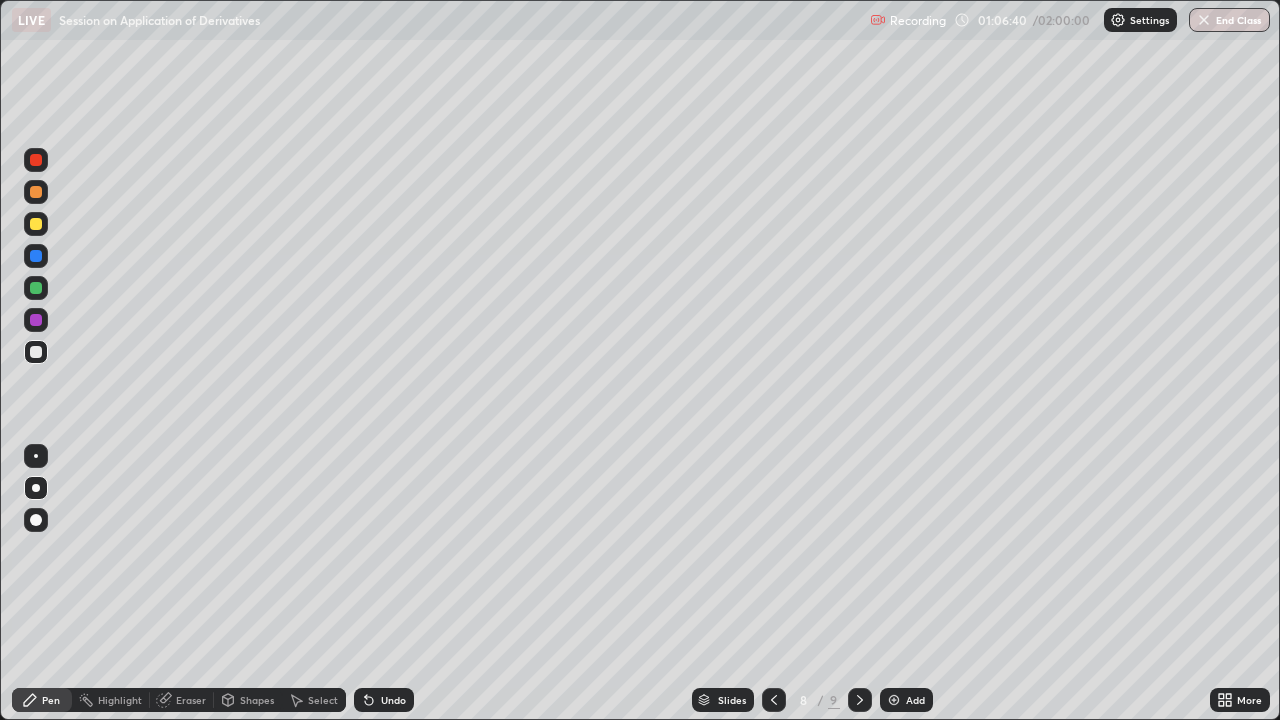 click on "Undo" at bounding box center (393, 700) 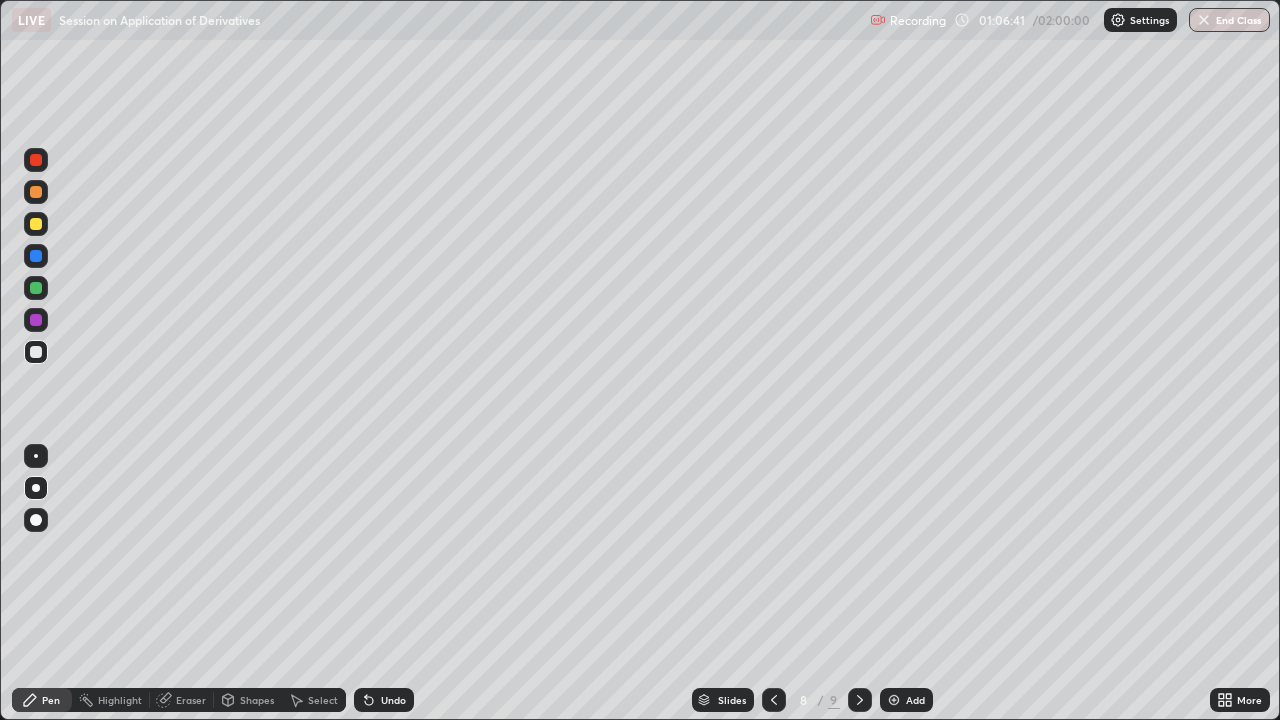 click on "Undo" at bounding box center [384, 700] 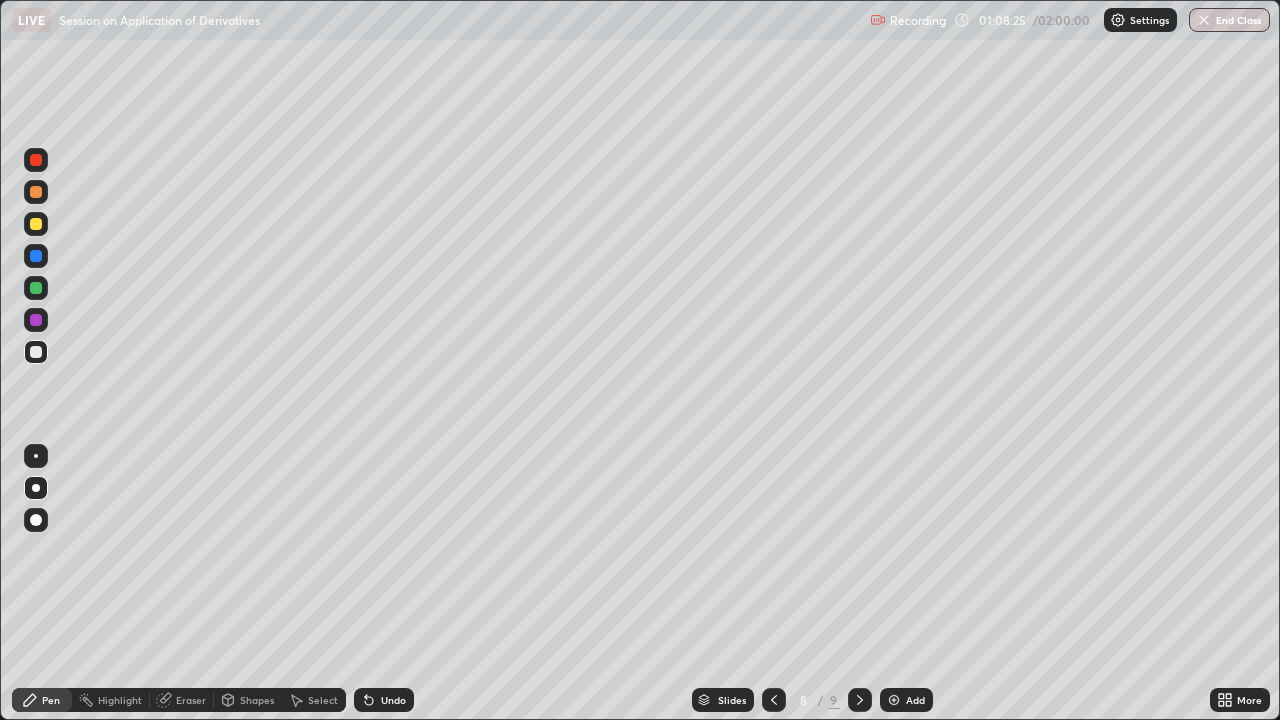 click at bounding box center [36, 256] 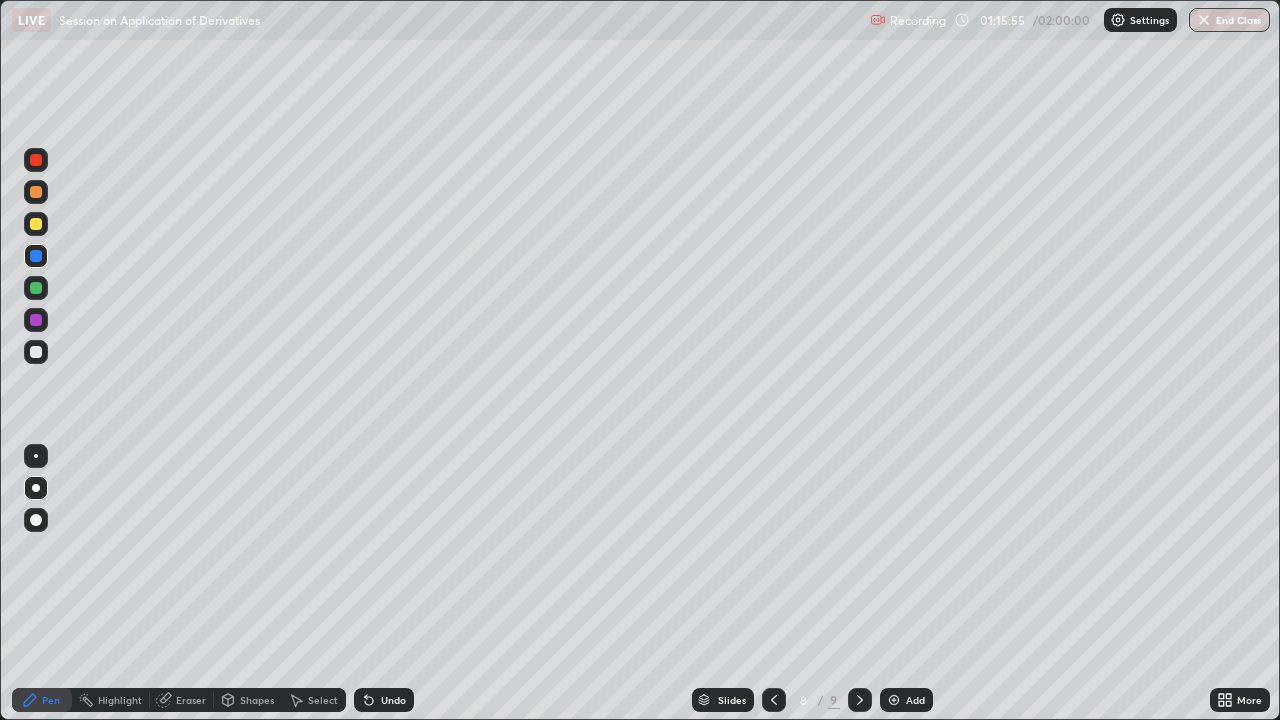 click at bounding box center (894, 700) 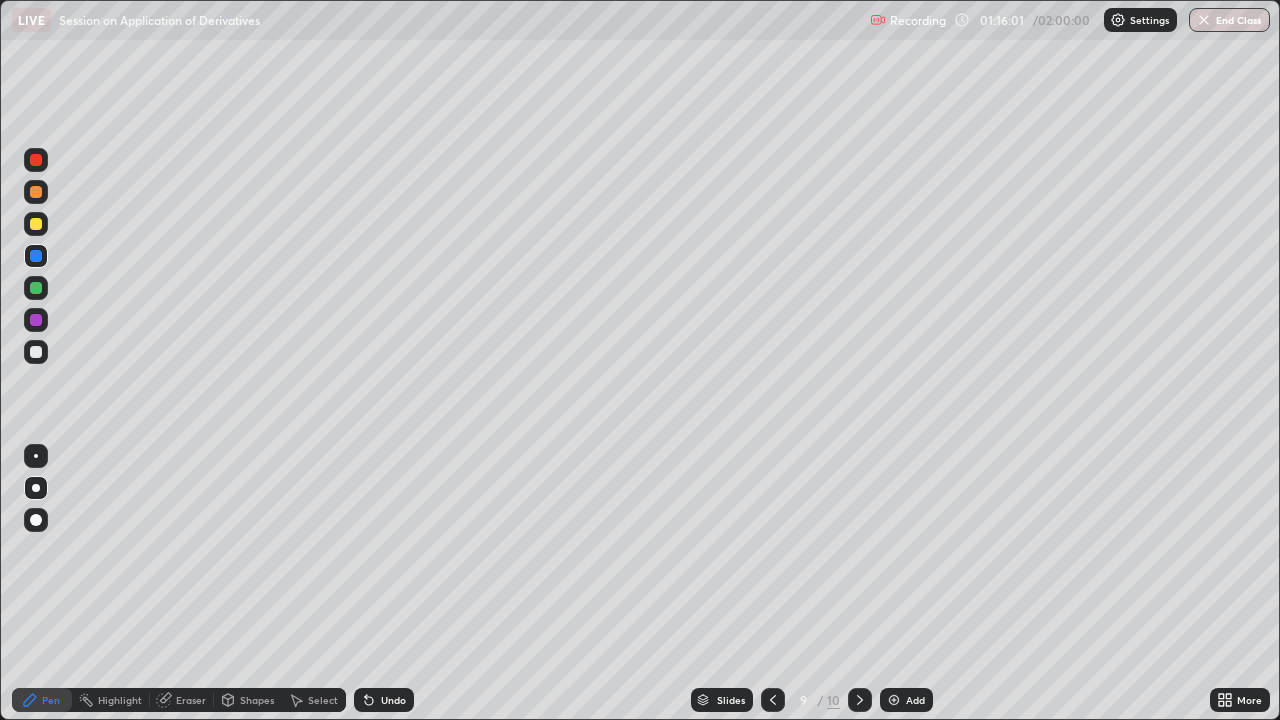 click at bounding box center (36, 352) 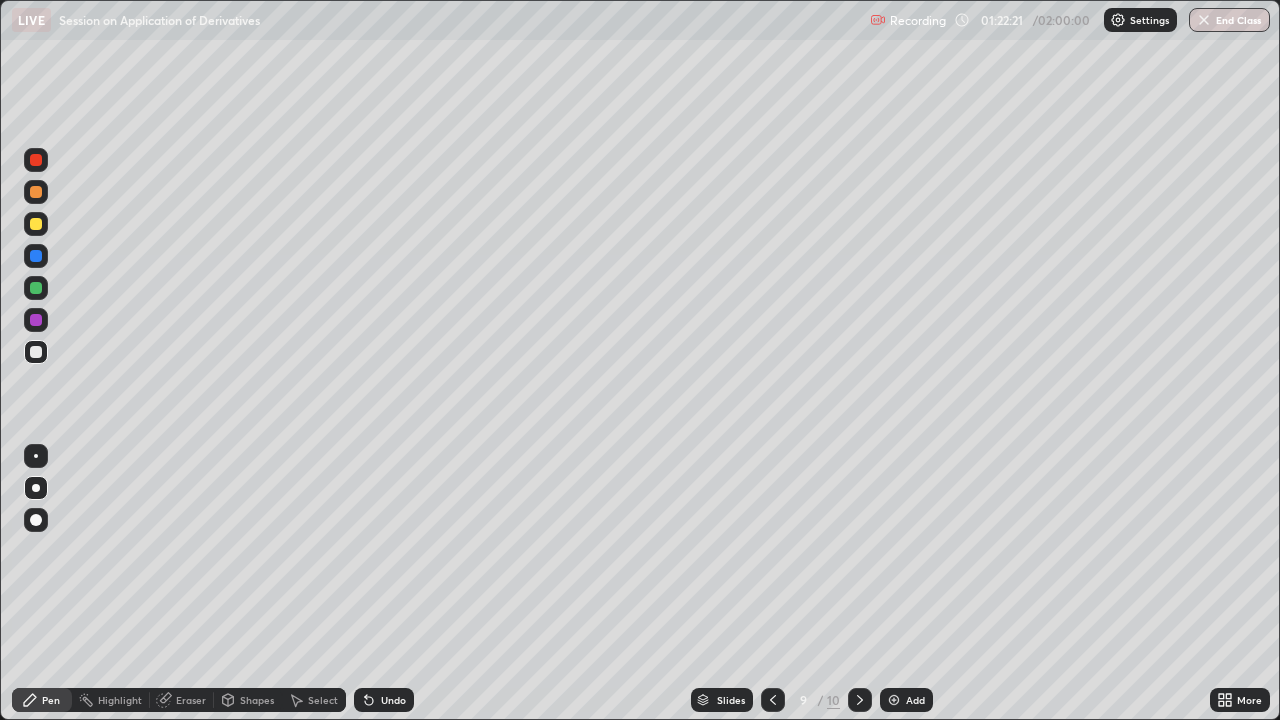 click on "Add" at bounding box center (906, 700) 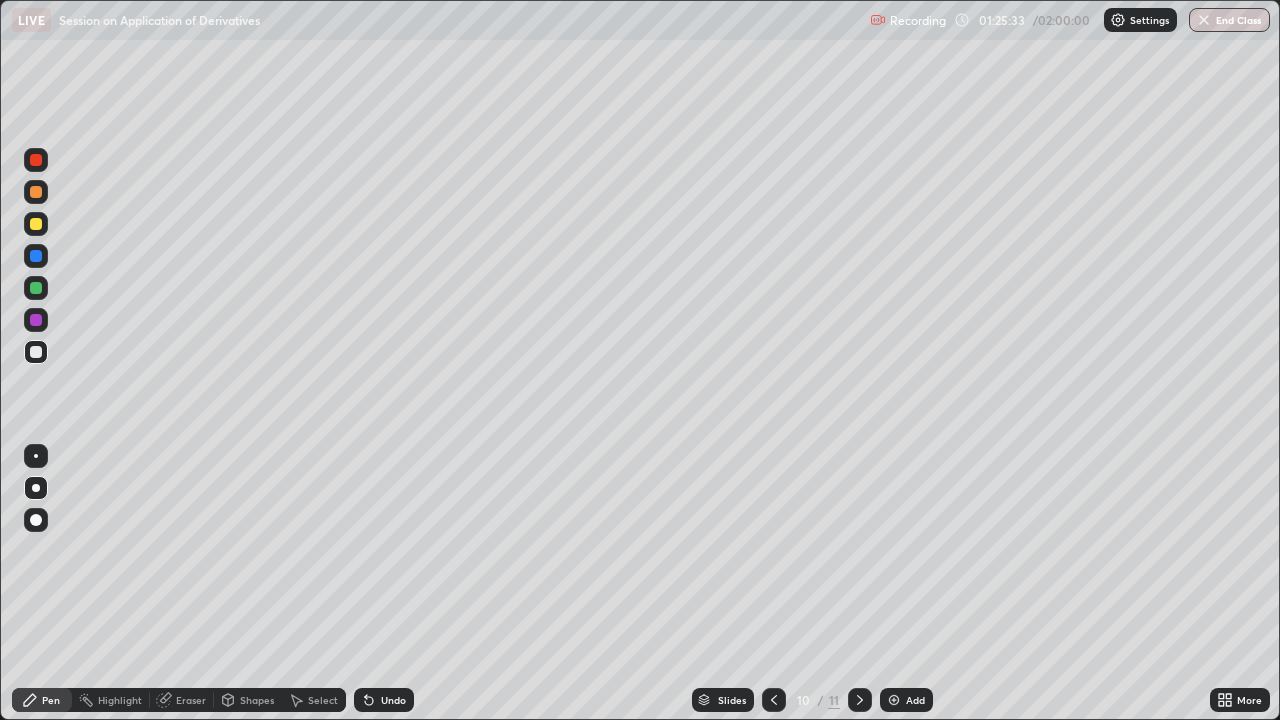 click 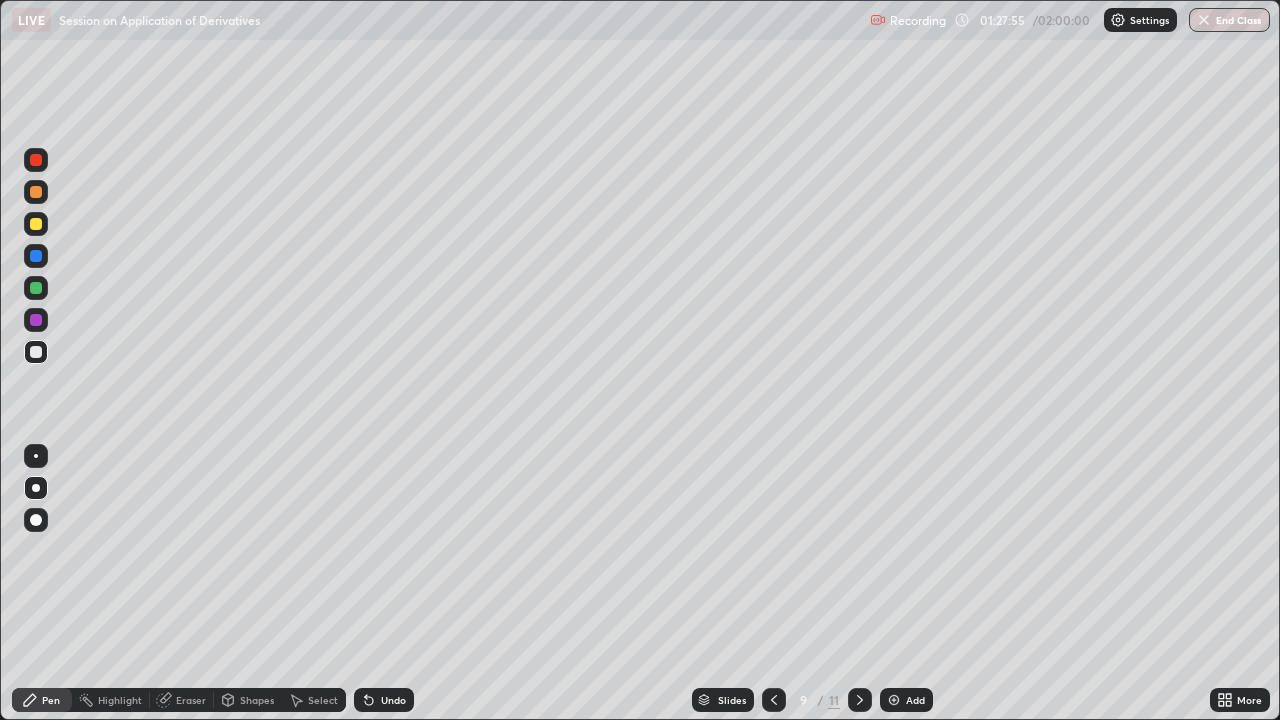 click 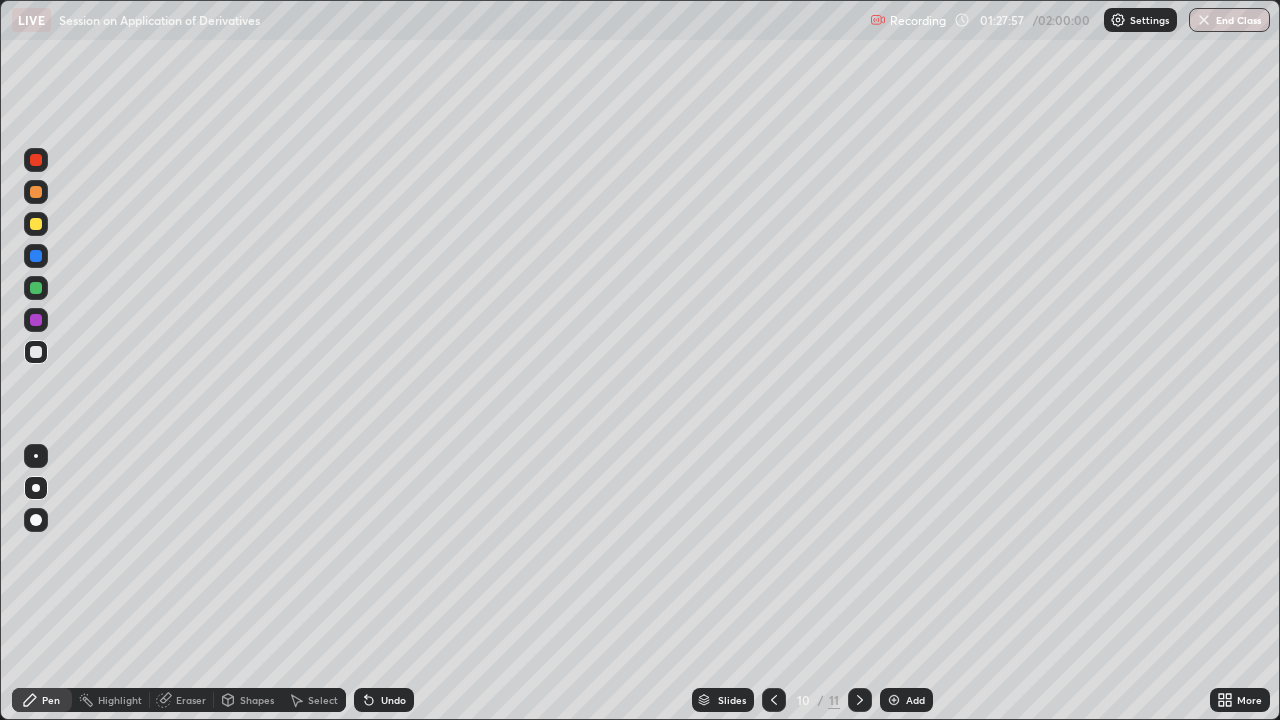 click on "Select" at bounding box center (323, 700) 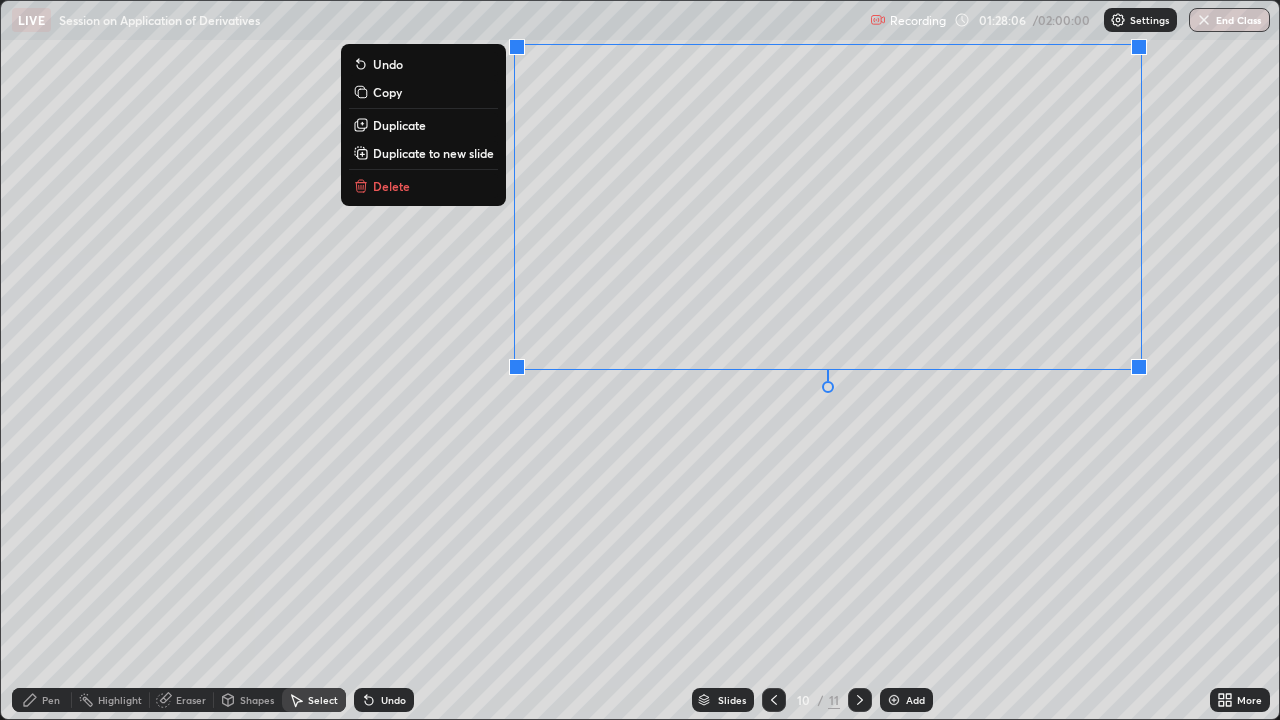 click on "0 ° Undo Copy Duplicate Duplicate to new slide Delete" at bounding box center [640, 360] 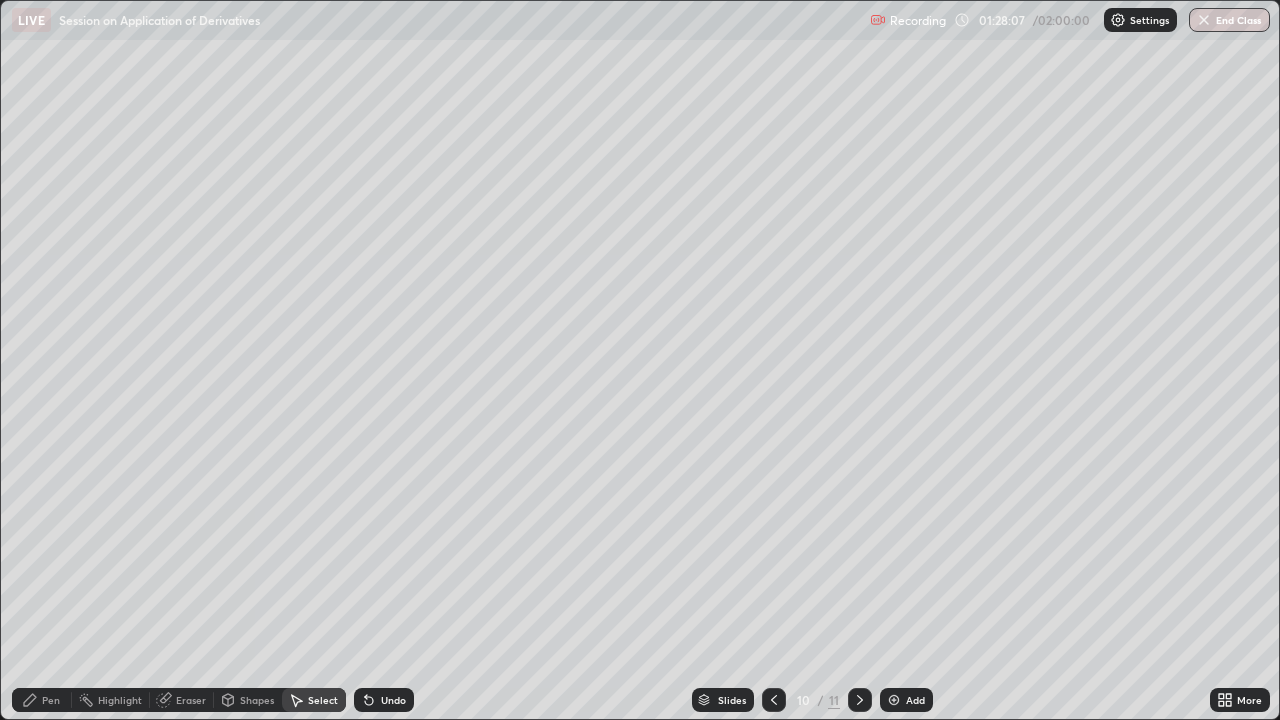 click on "Pen" at bounding box center (51, 700) 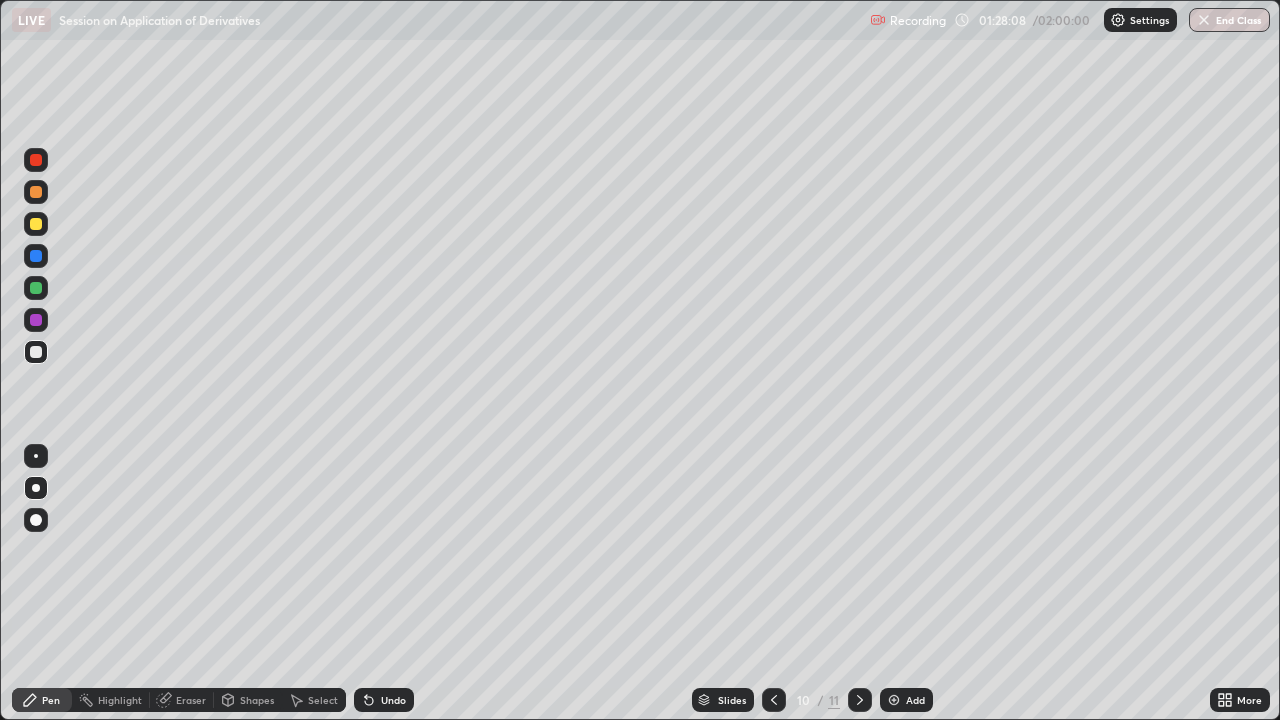 click on "Eraser" at bounding box center [191, 700] 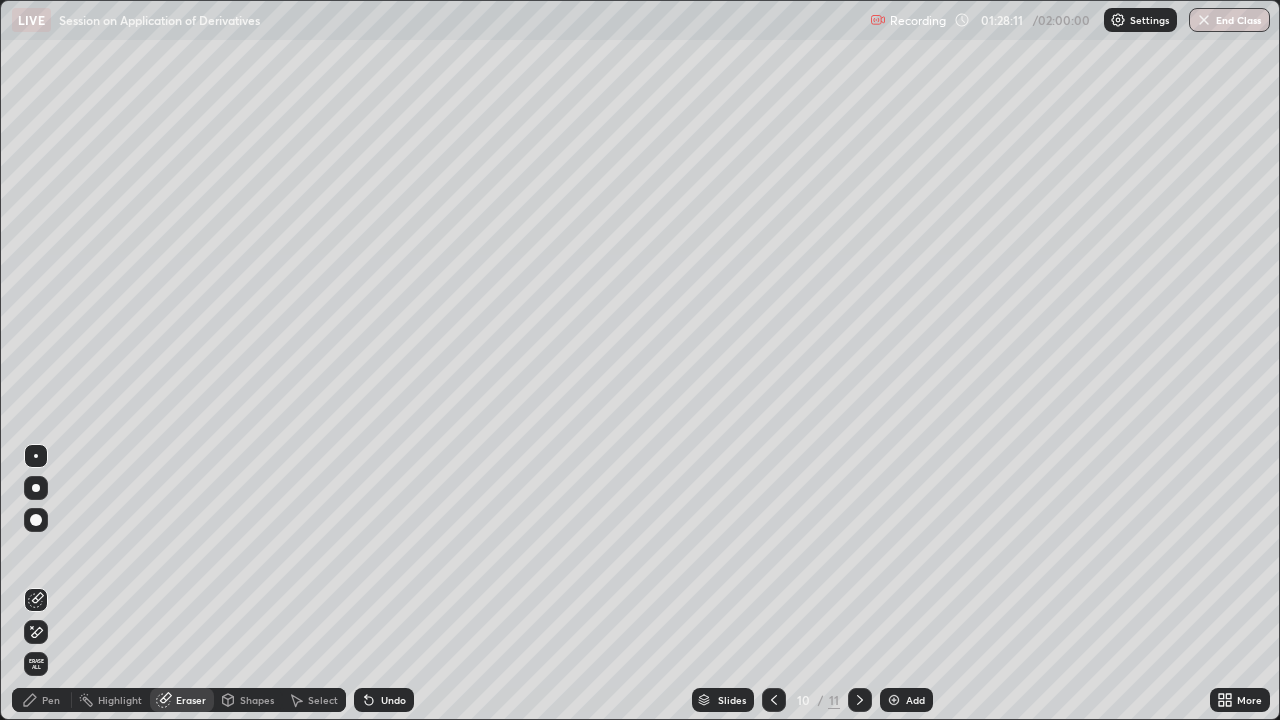 click on "Pen" at bounding box center (51, 700) 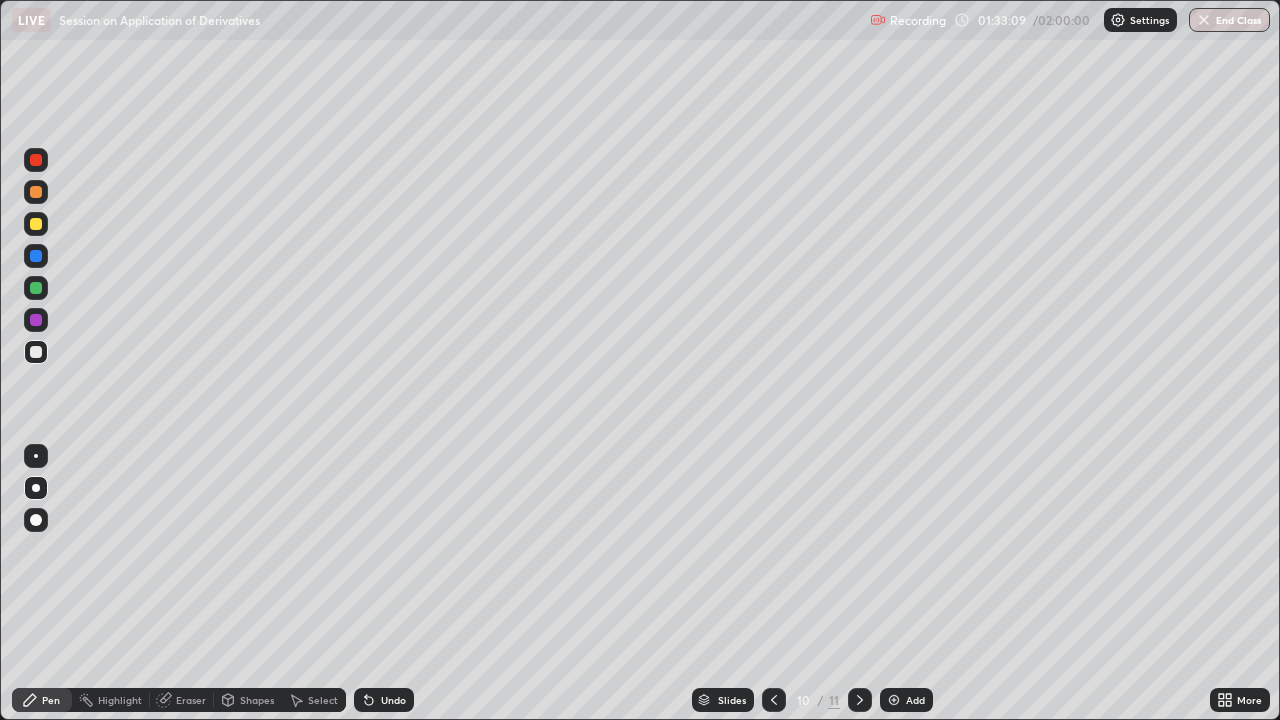 click 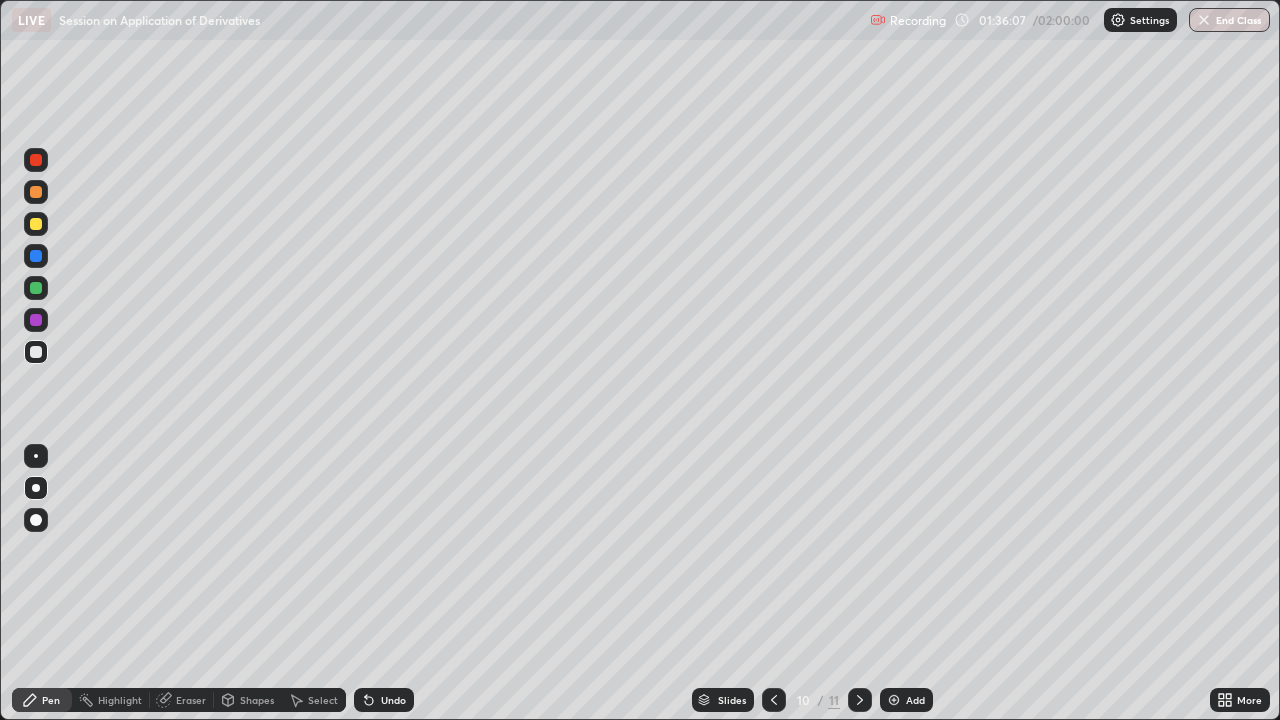 click 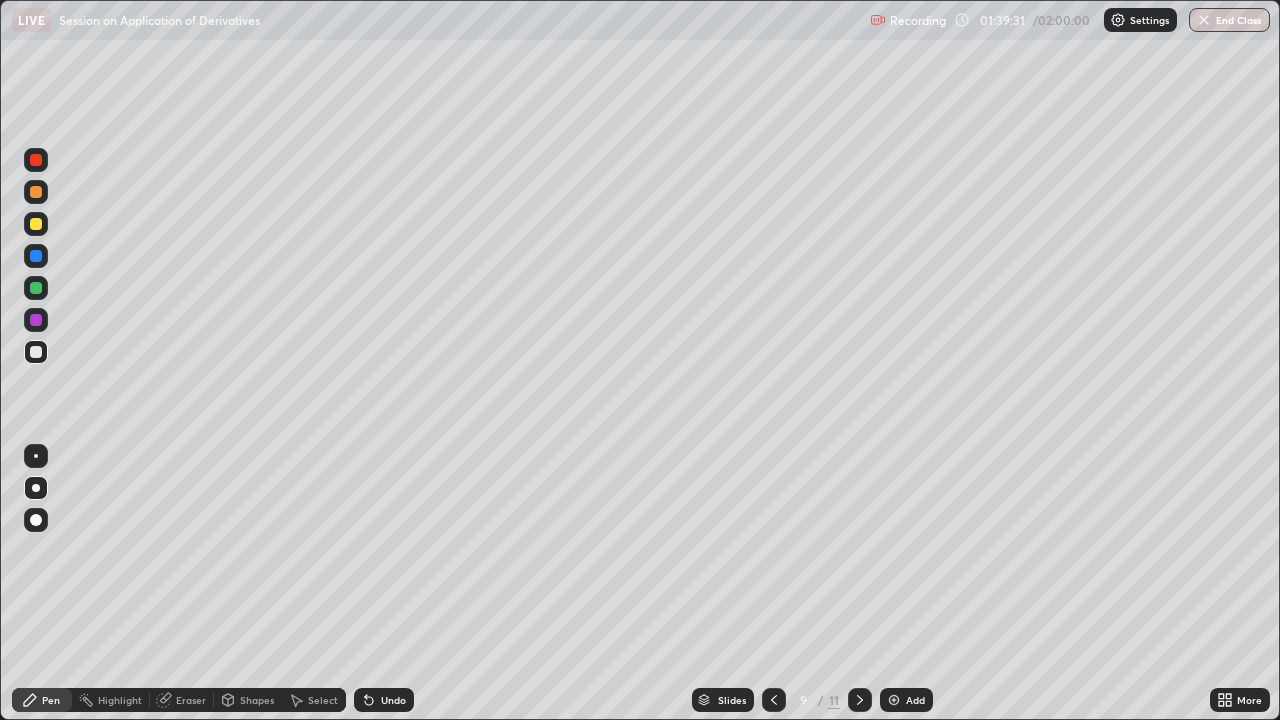 click 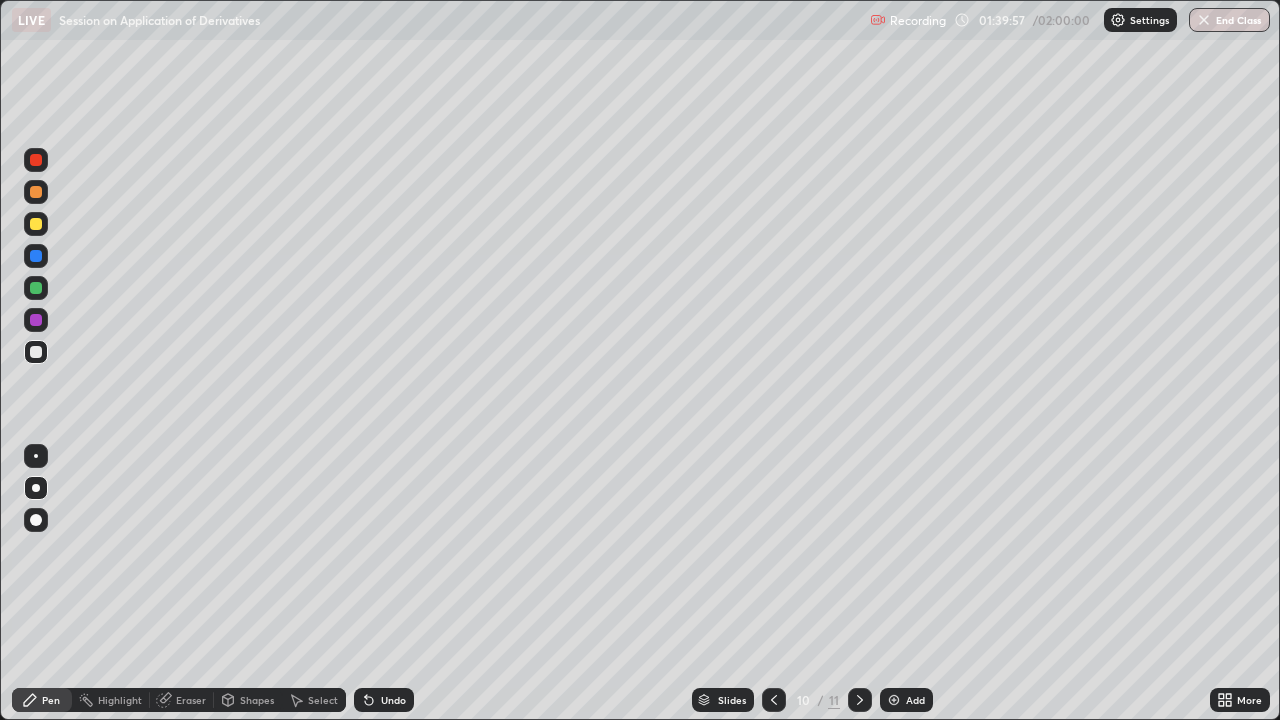 click 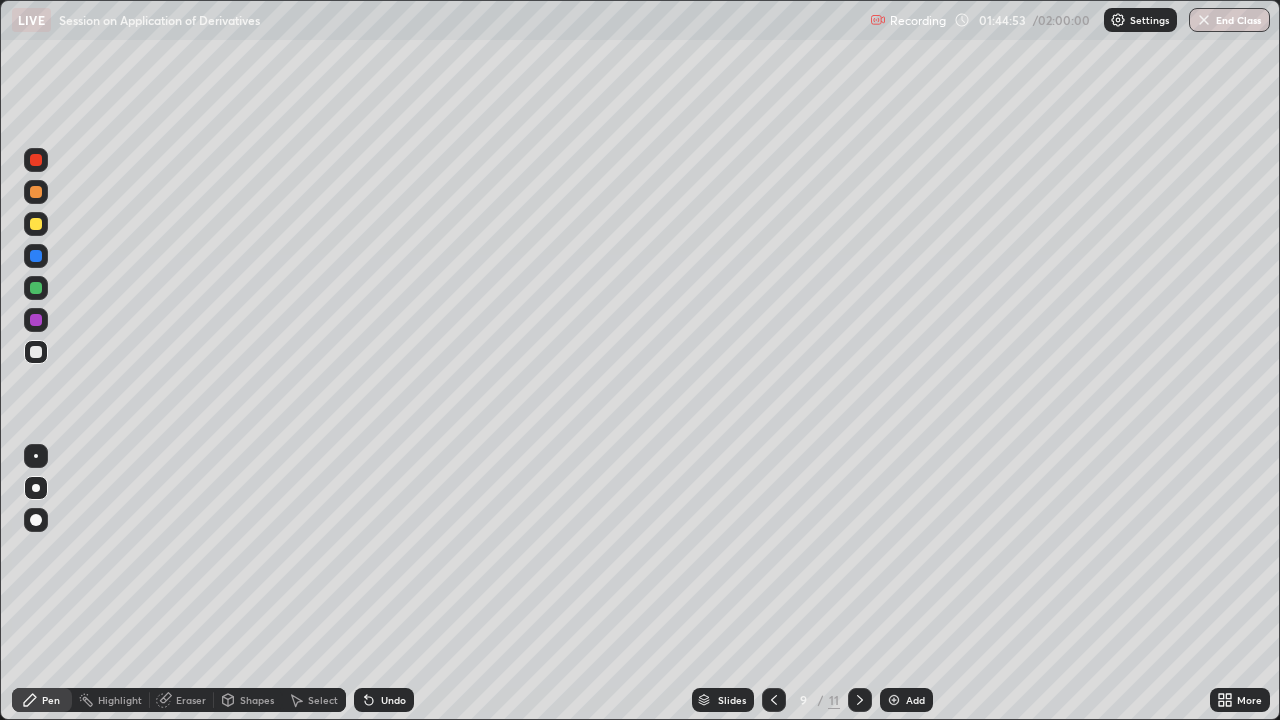 click on "Add" at bounding box center (906, 700) 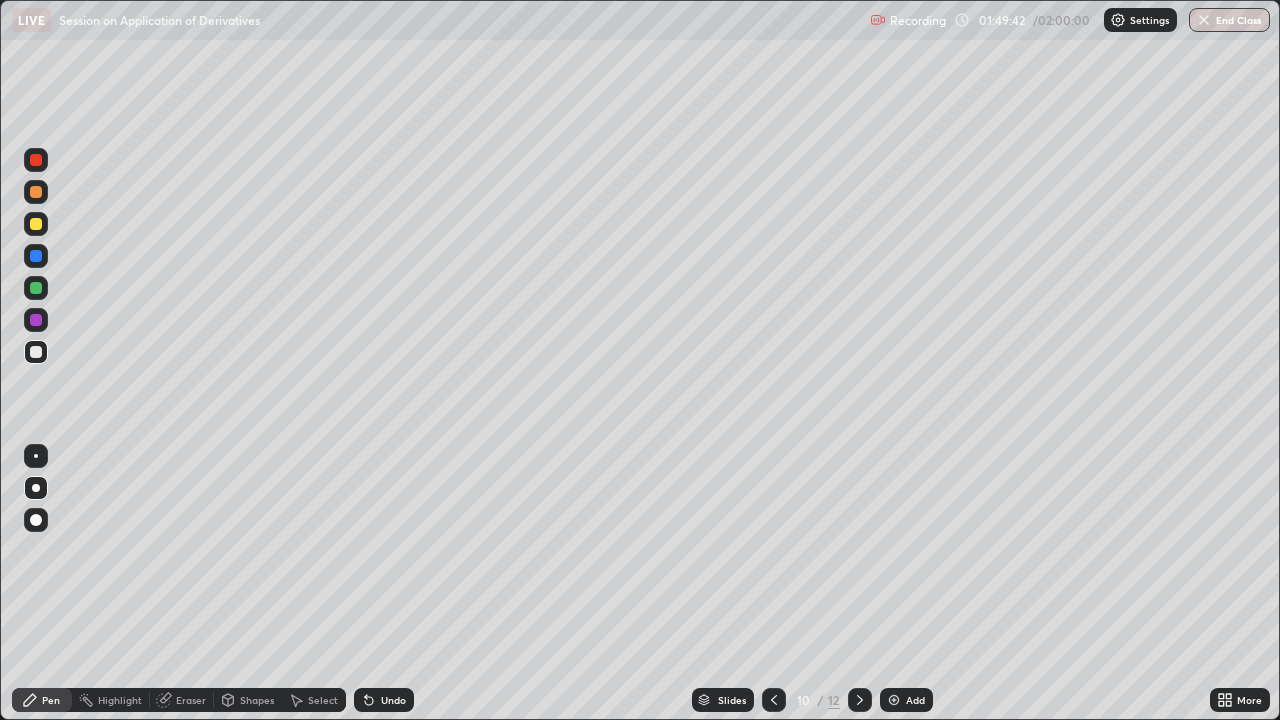click at bounding box center (36, 288) 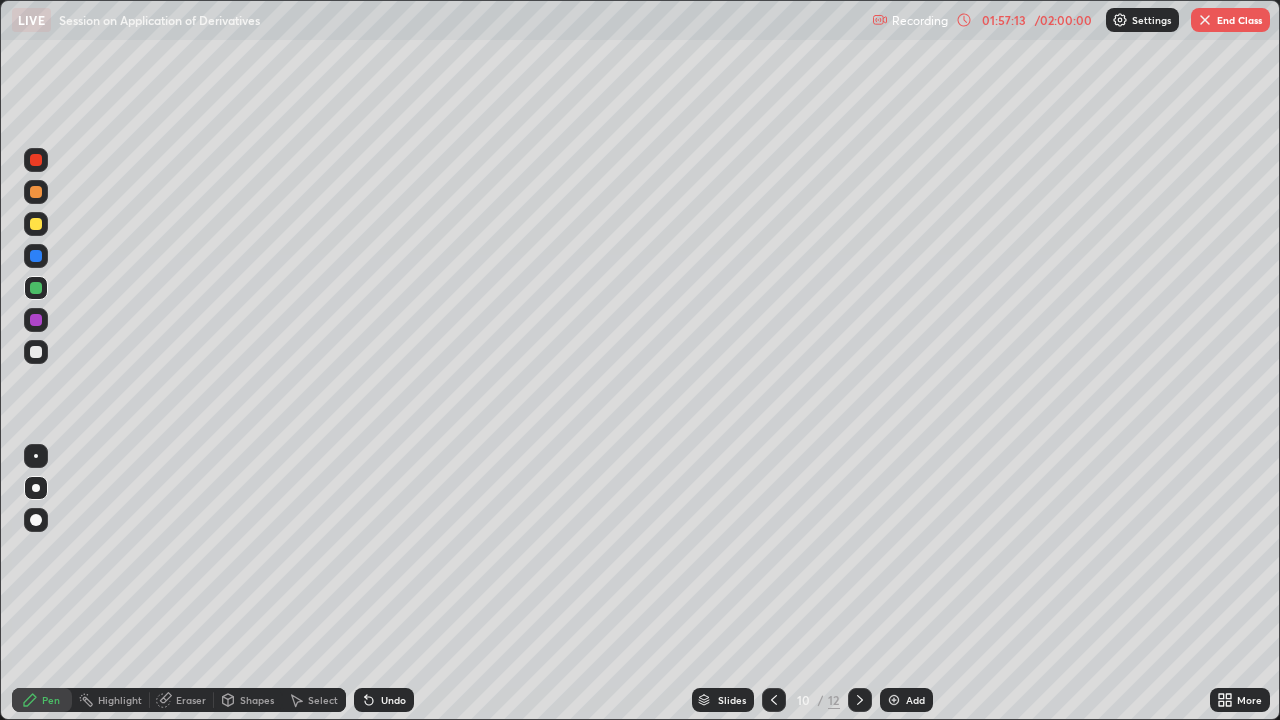 click on "Add" at bounding box center [906, 700] 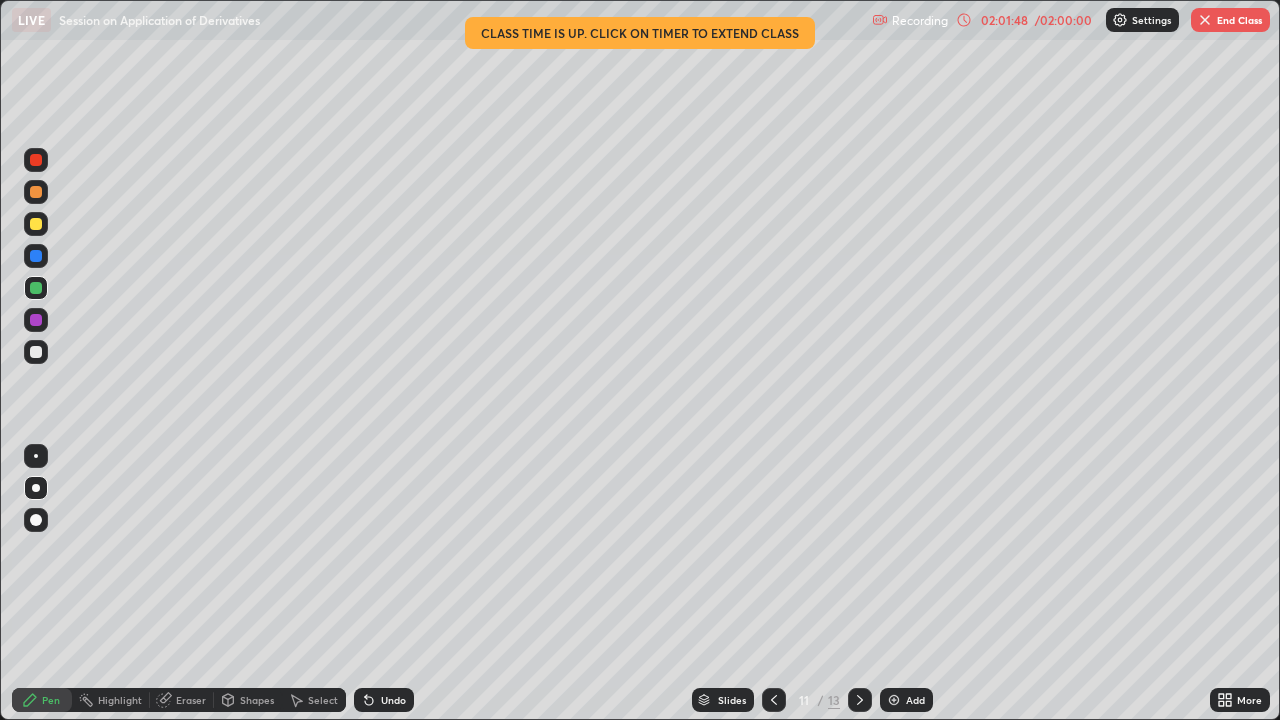 click at bounding box center (894, 700) 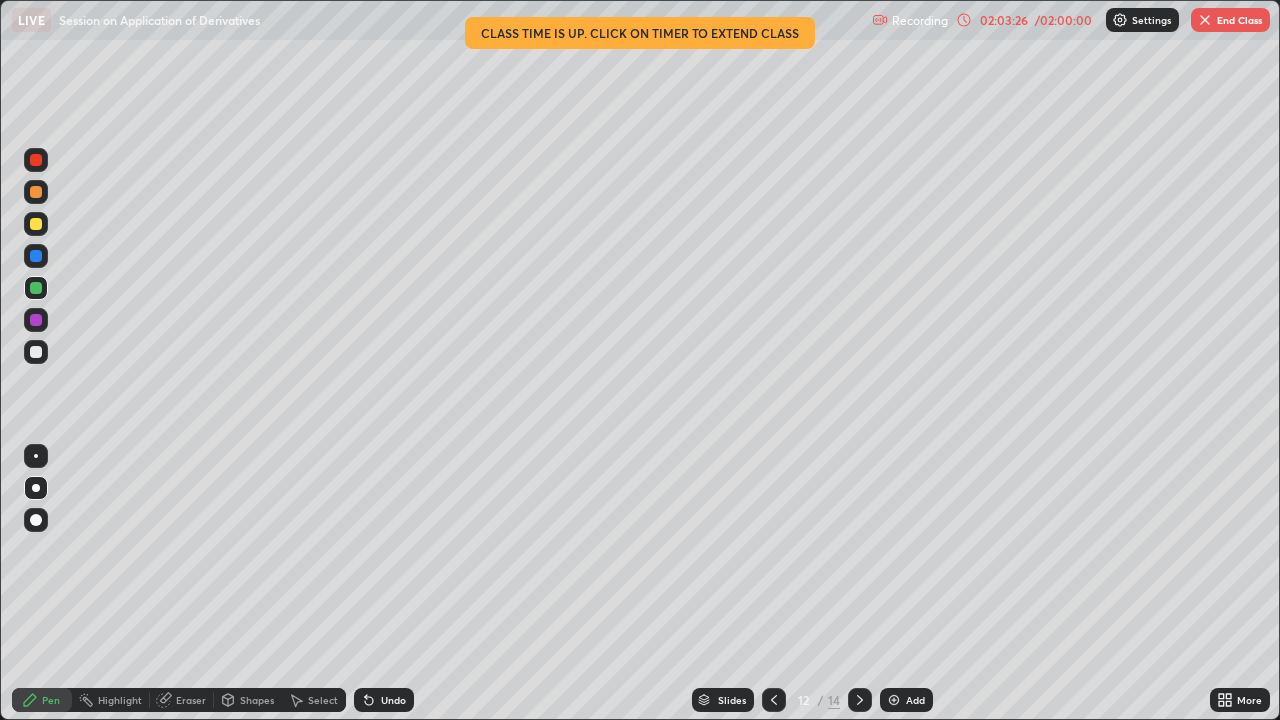 click on "End Class" at bounding box center (1230, 20) 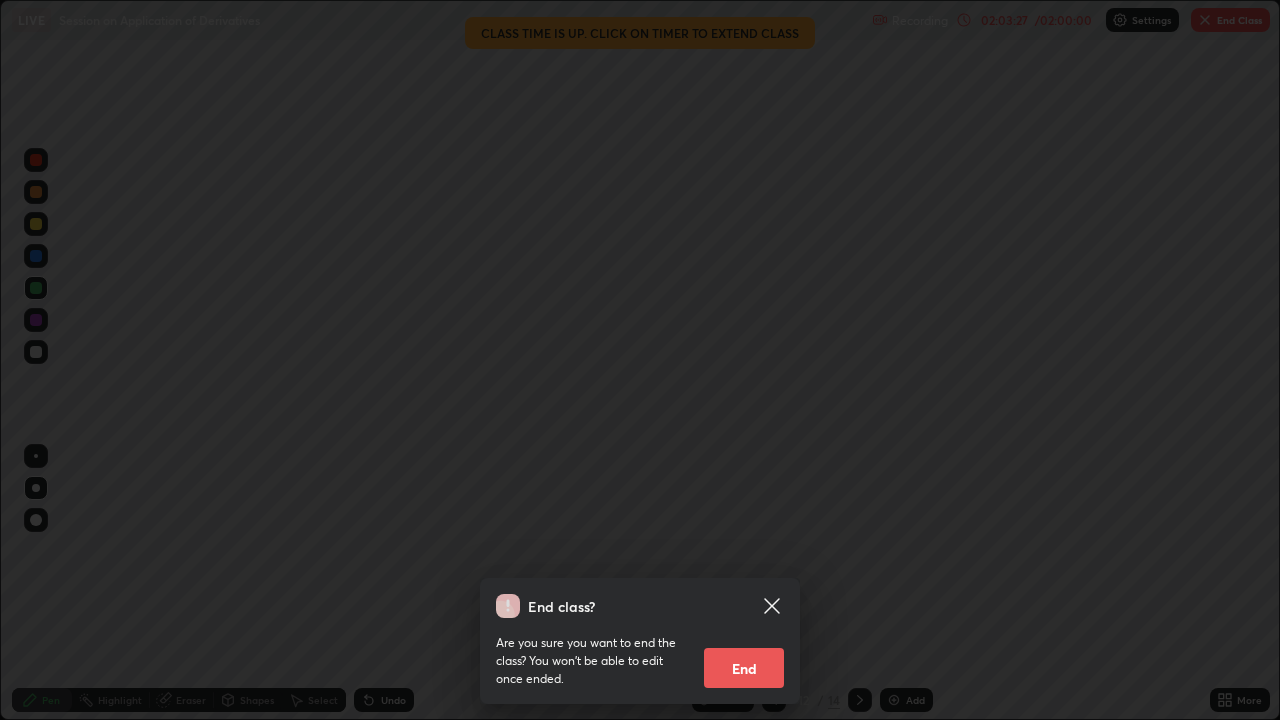 click on "End" at bounding box center (744, 668) 